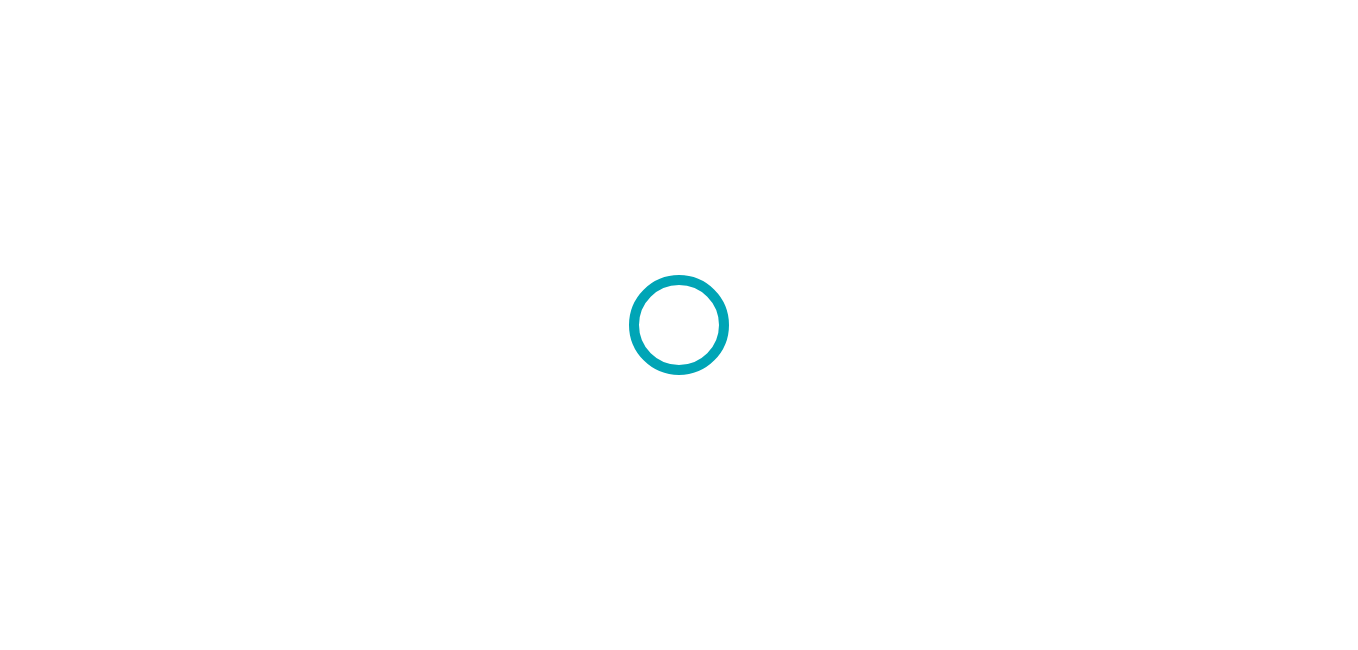 scroll, scrollTop: 0, scrollLeft: 0, axis: both 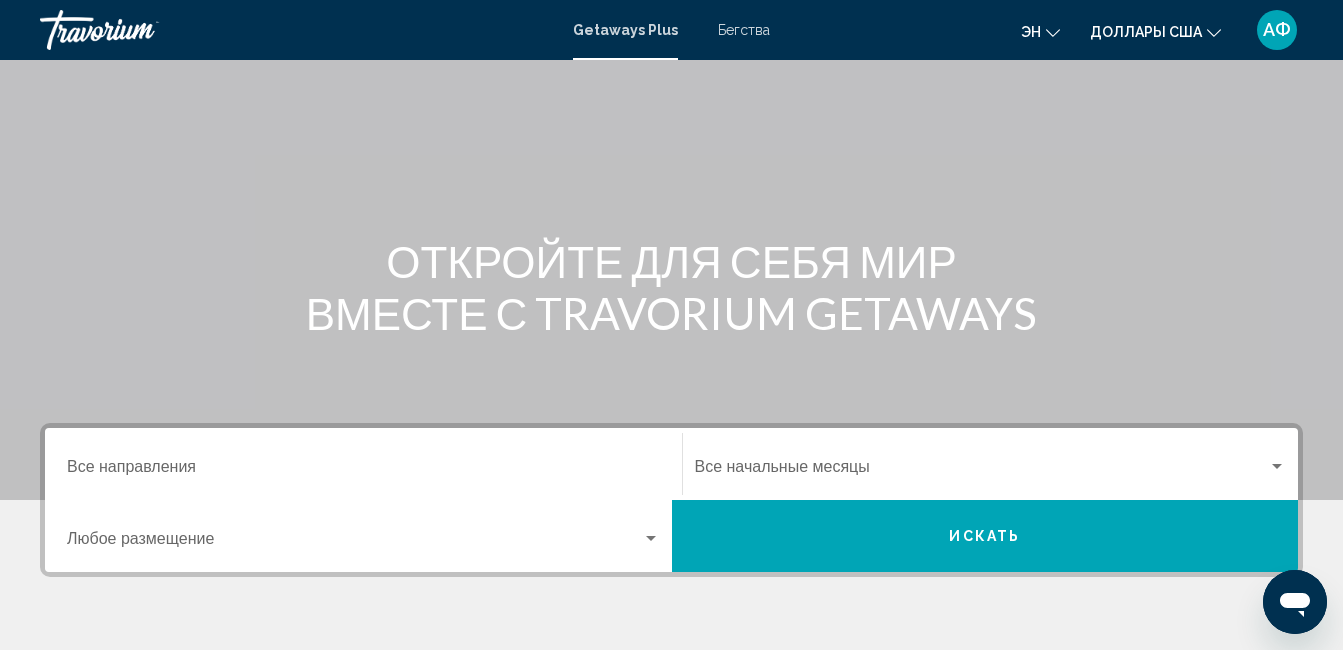 click on "Destination Все направления" at bounding box center [363, 471] 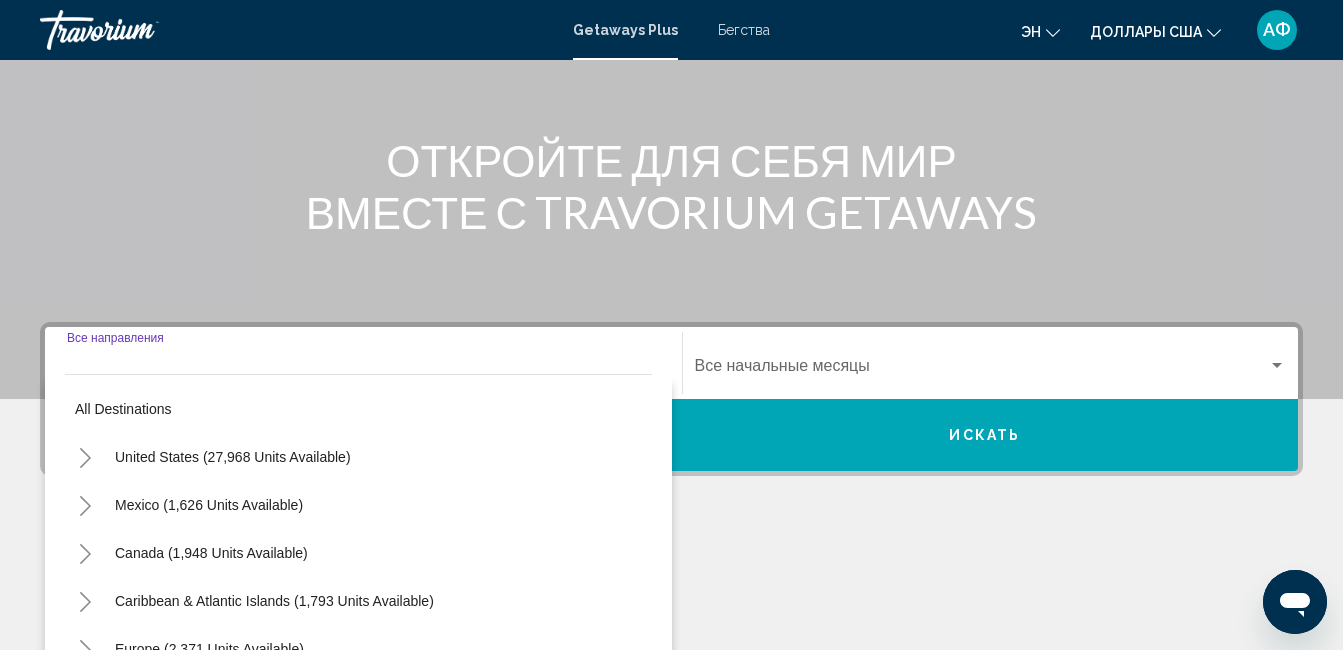 scroll, scrollTop: 458, scrollLeft: 0, axis: vertical 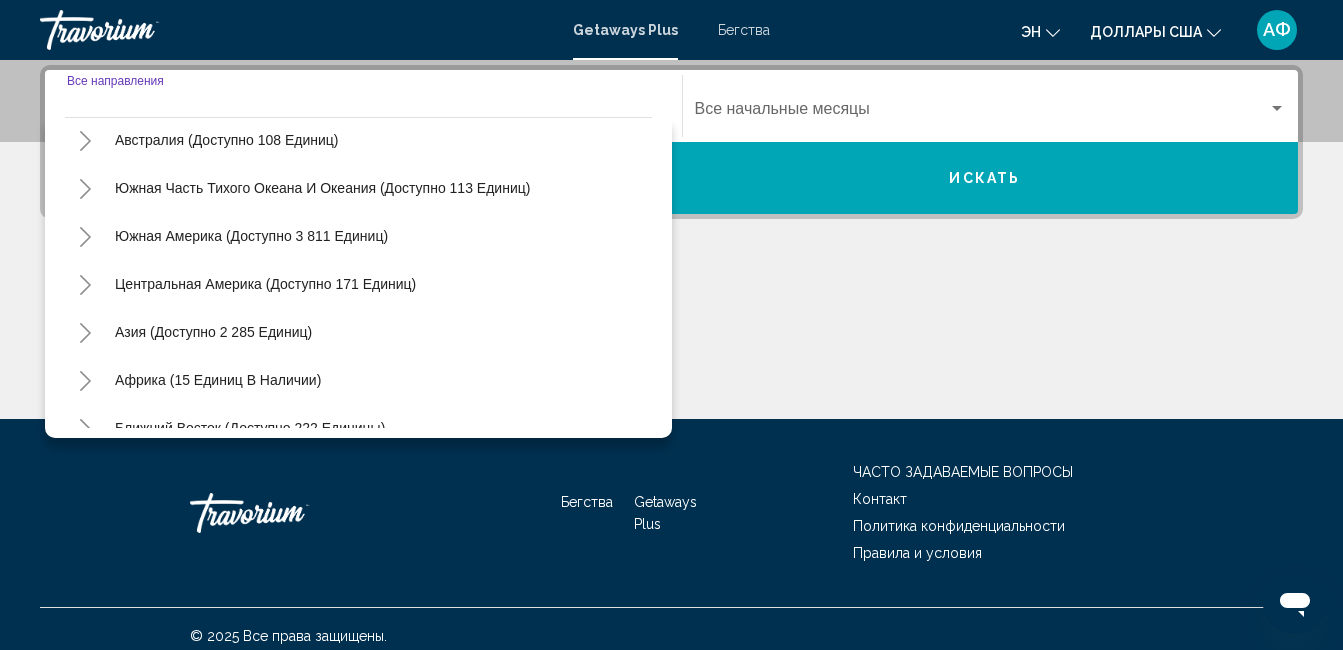 click 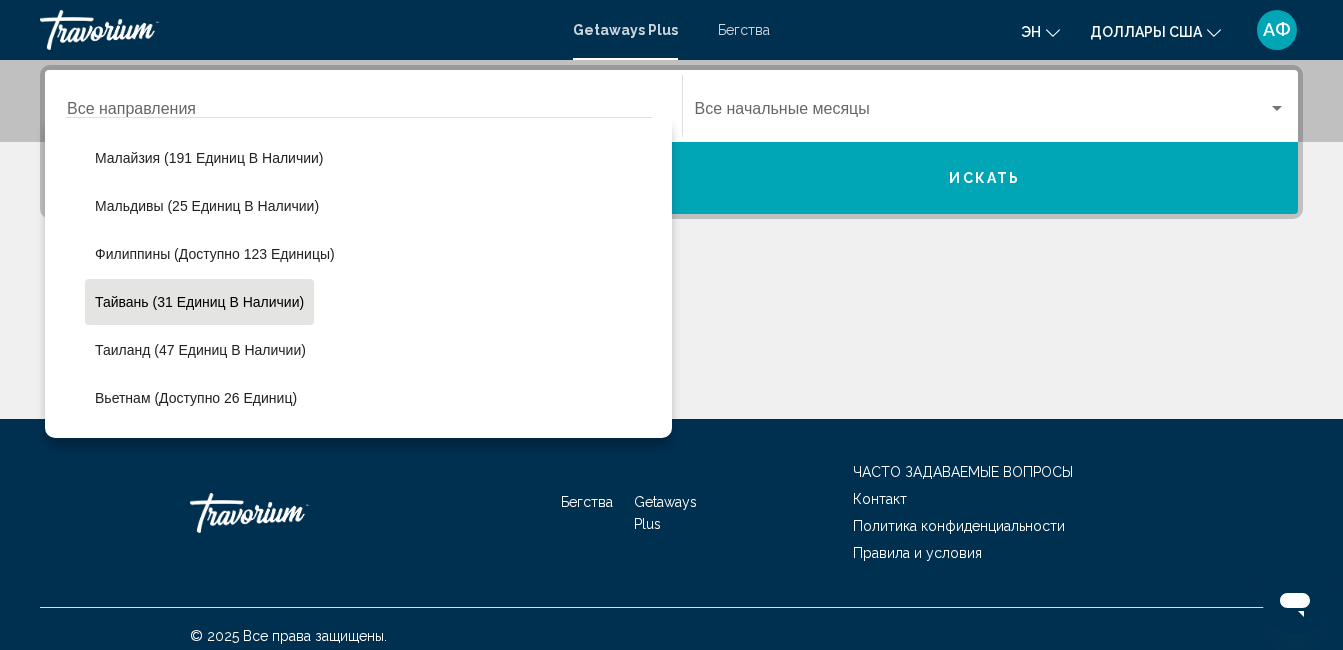 scroll, scrollTop: 700, scrollLeft: 0, axis: vertical 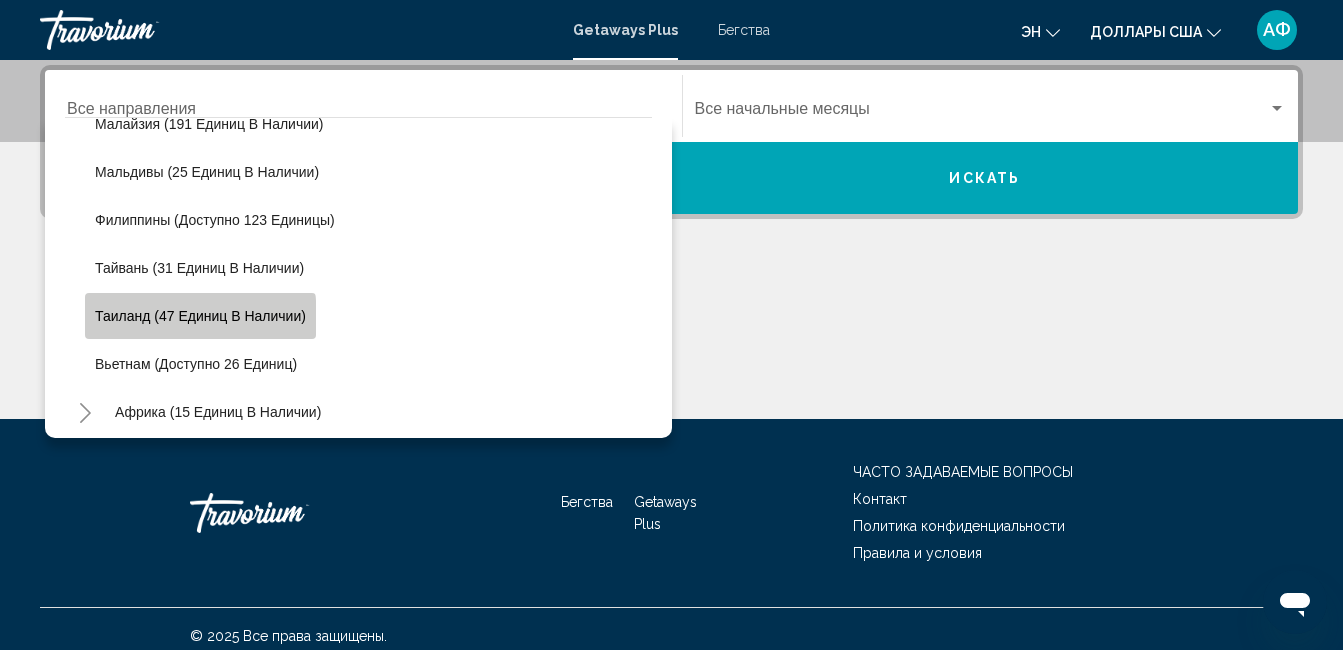 click on "Таиланд (47 единиц в наличии)" 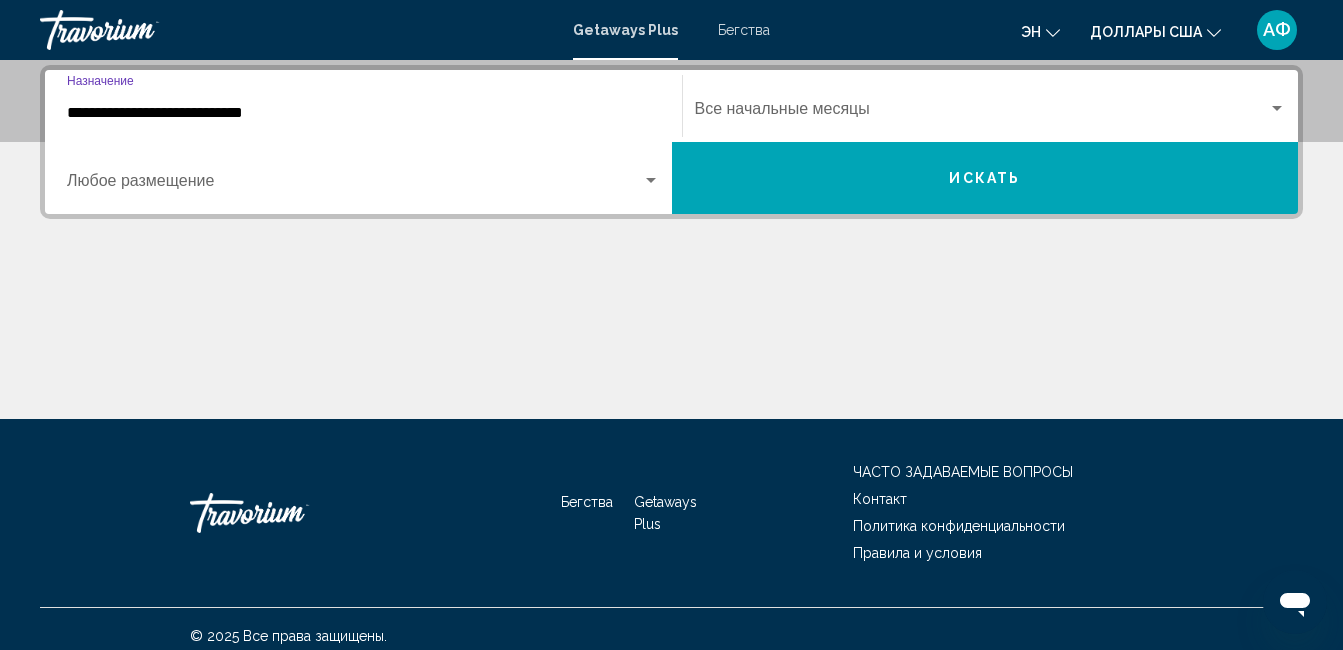 click on "Искать" at bounding box center [985, 178] 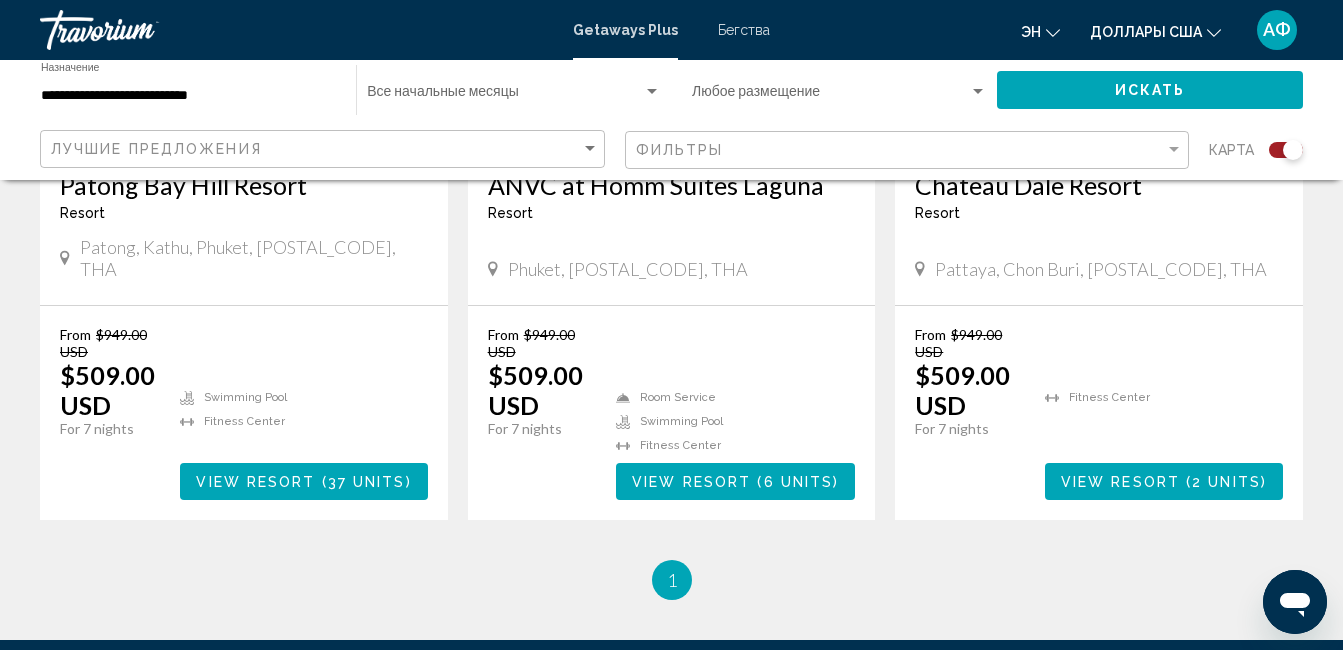scroll, scrollTop: 1700, scrollLeft: 0, axis: vertical 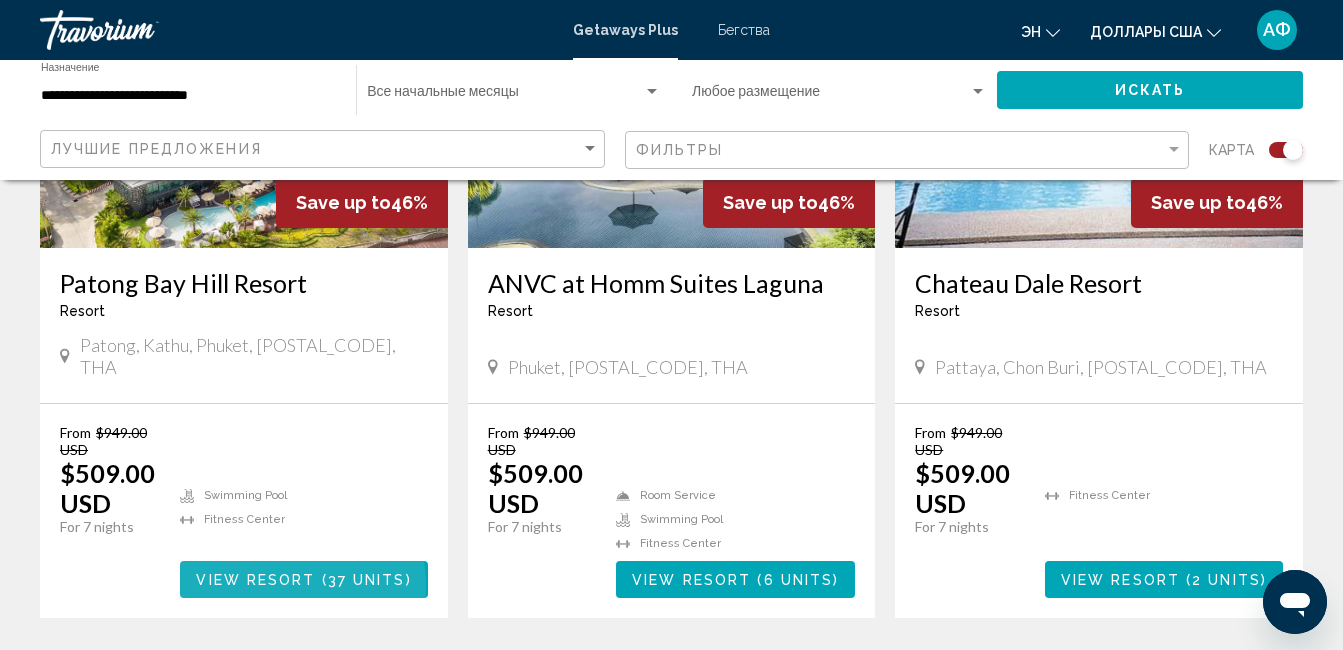 click on "View Resort" at bounding box center [255, 580] 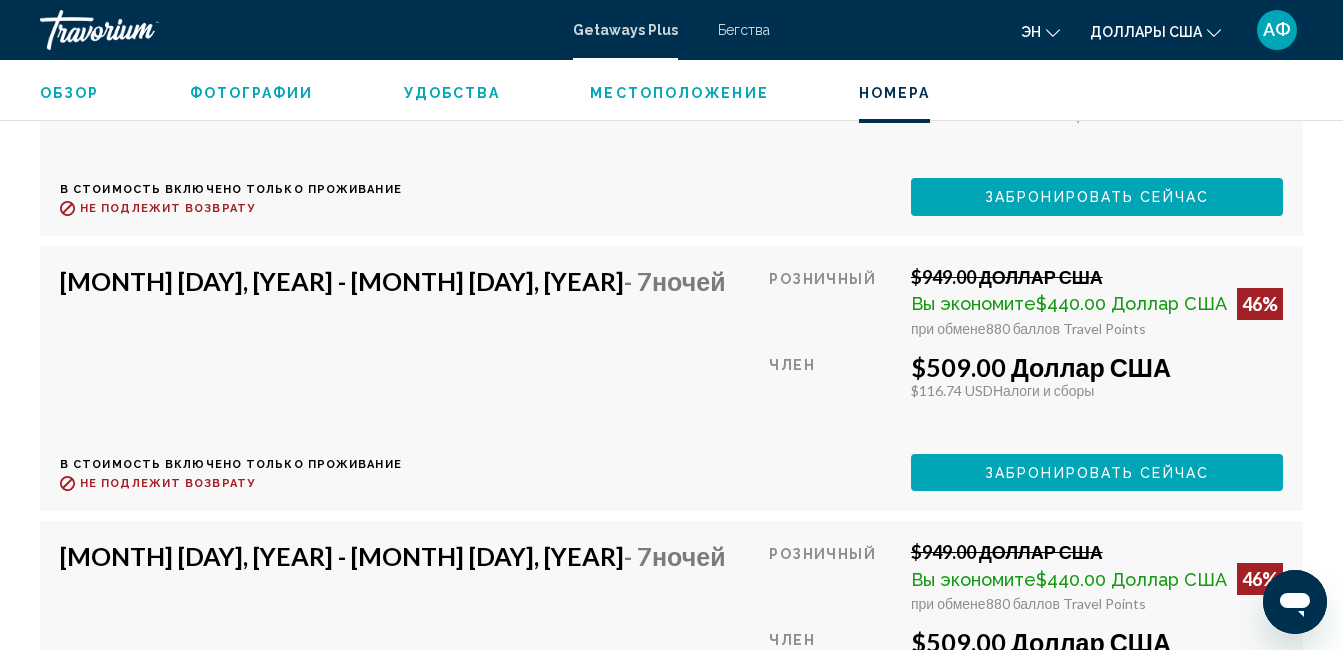 scroll, scrollTop: 6610, scrollLeft: 0, axis: vertical 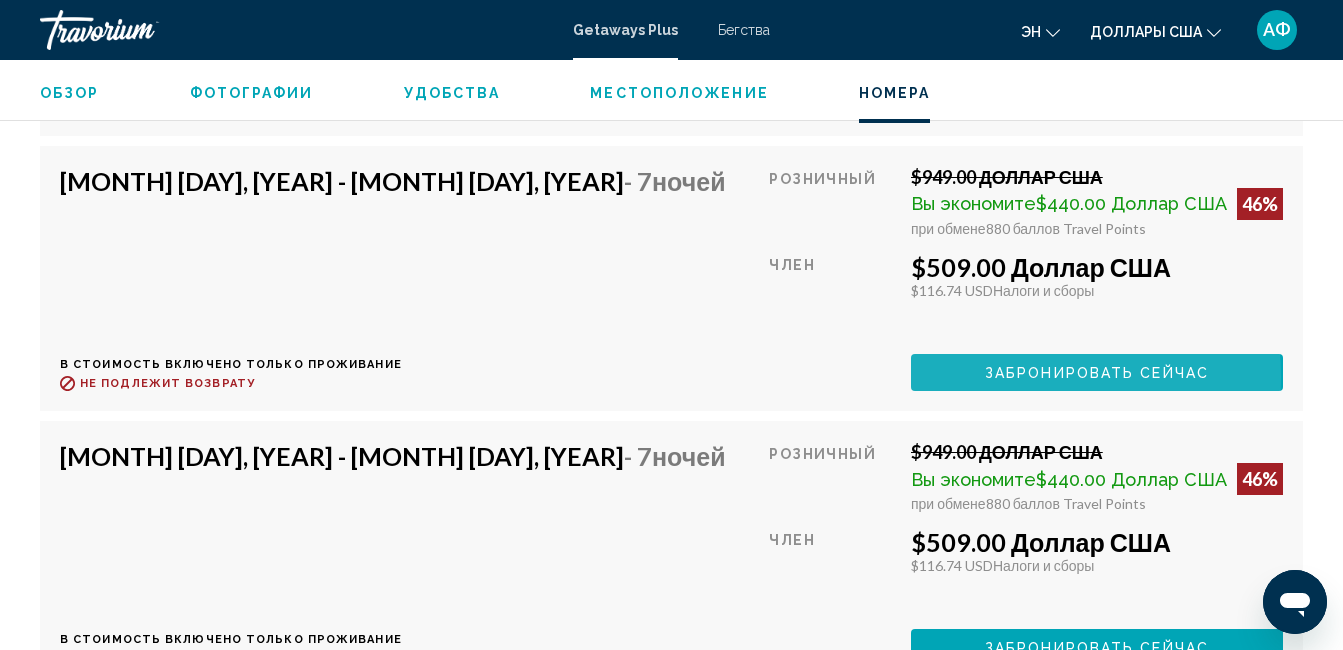 click on "Забронировать сейчас" at bounding box center [1097, 373] 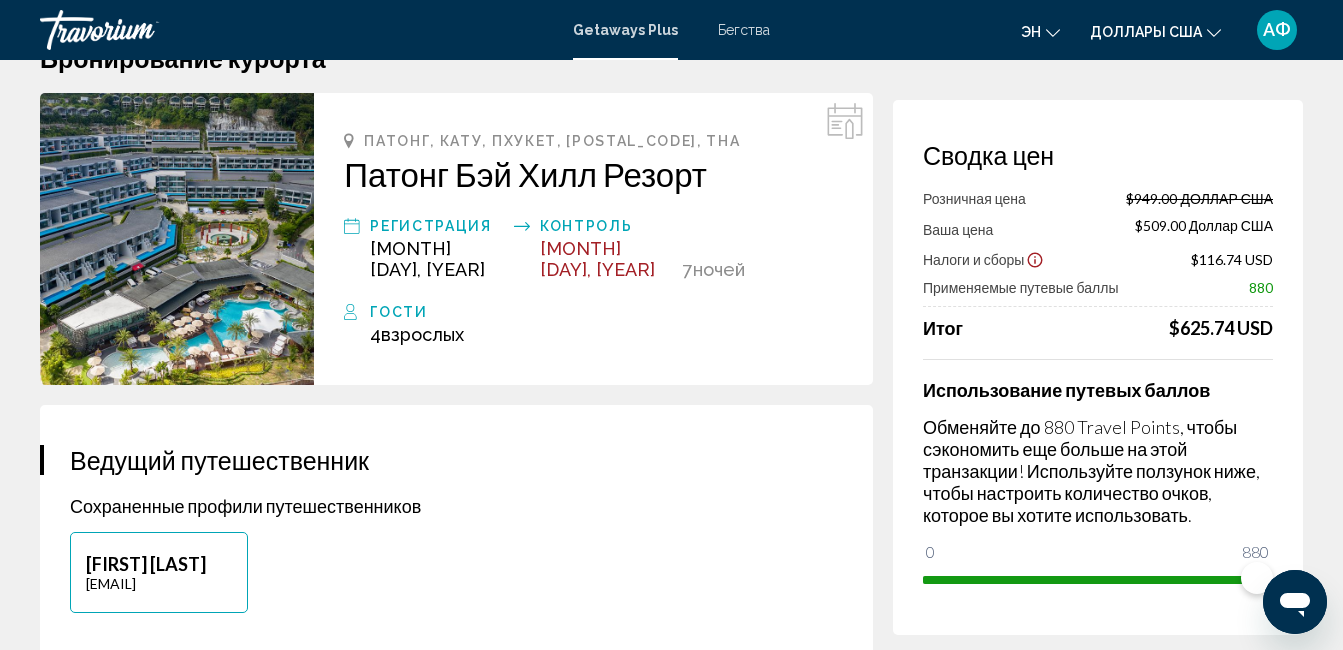 scroll, scrollTop: 100, scrollLeft: 0, axis: vertical 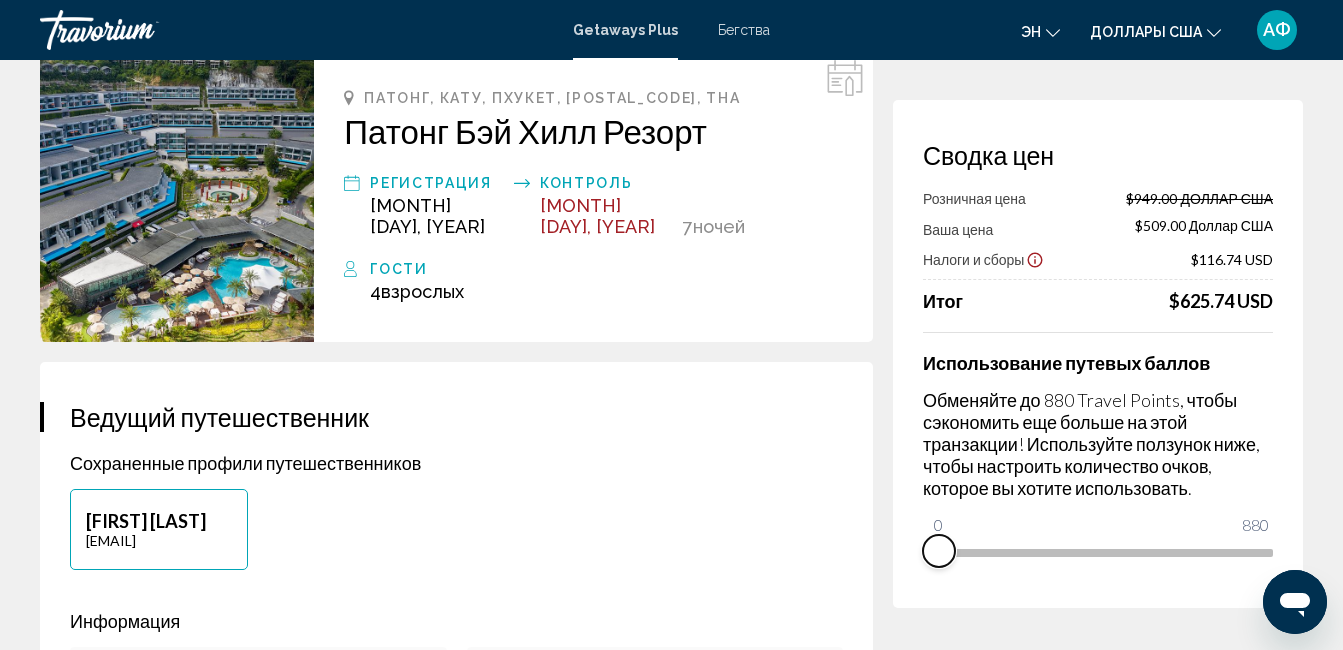 drag, startPoint x: 1248, startPoint y: 568, endPoint x: 800, endPoint y: 648, distance: 455.0868 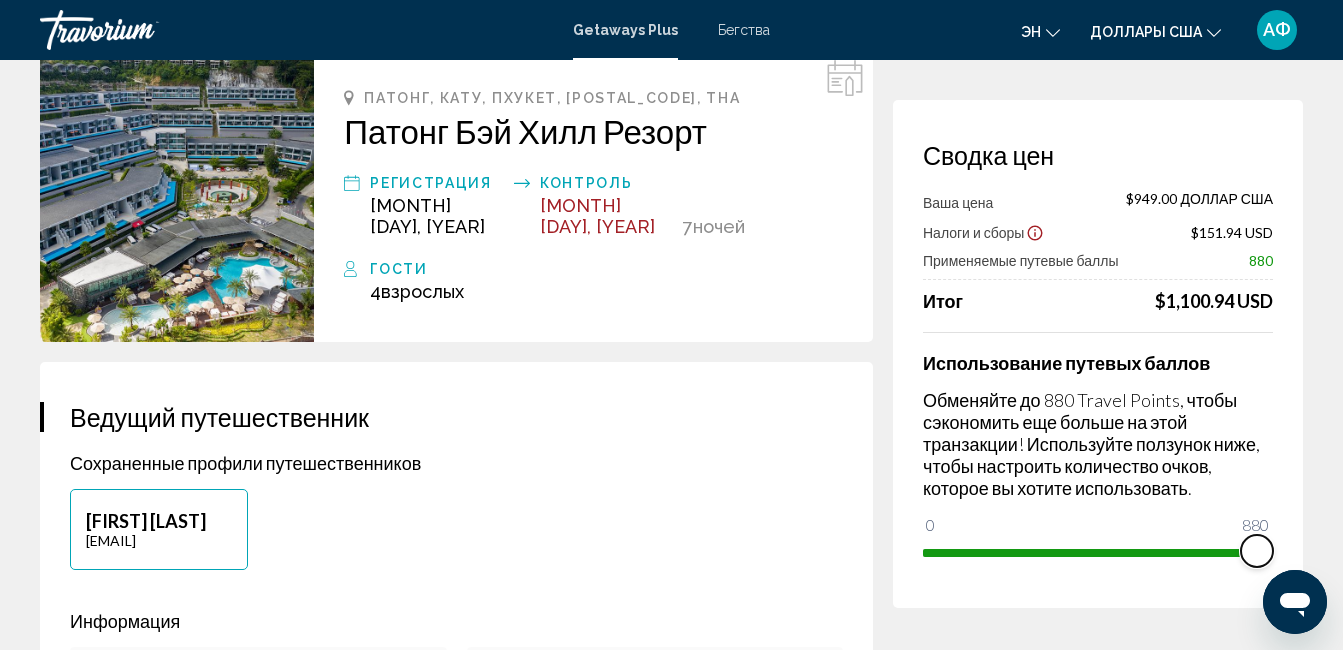 drag, startPoint x: 947, startPoint y: 524, endPoint x: 1294, endPoint y: 474, distance: 350.5838 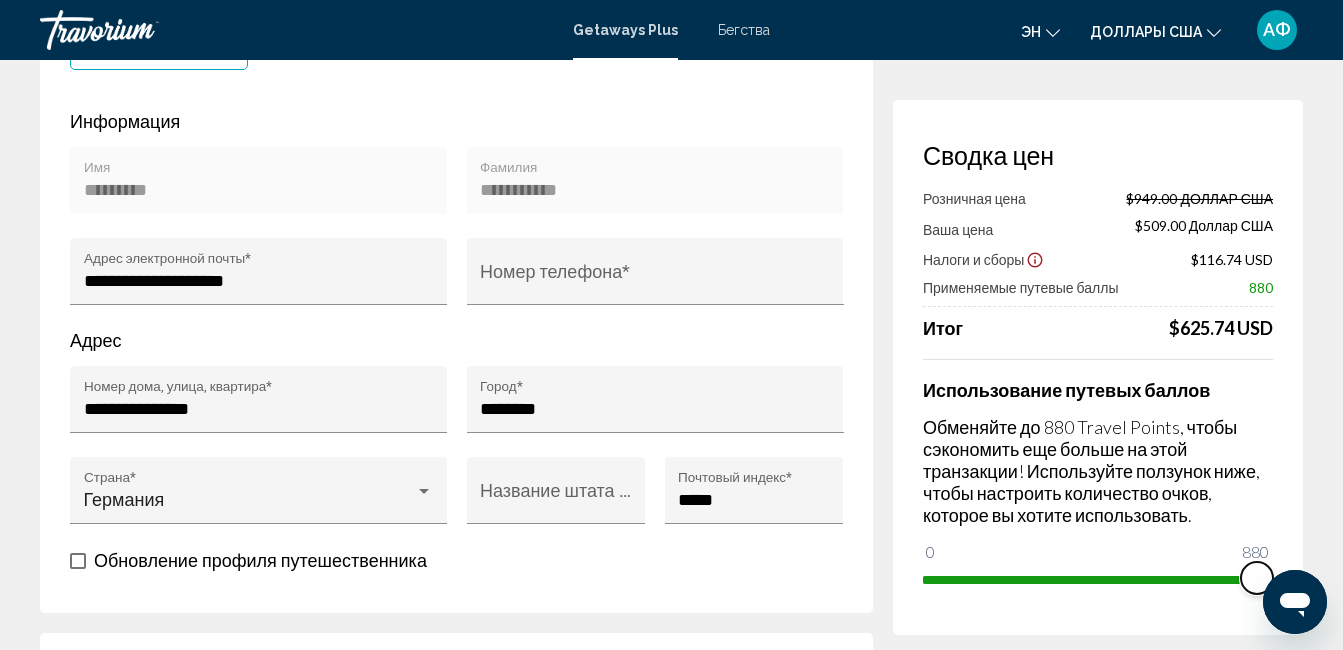 scroll, scrollTop: 200, scrollLeft: 0, axis: vertical 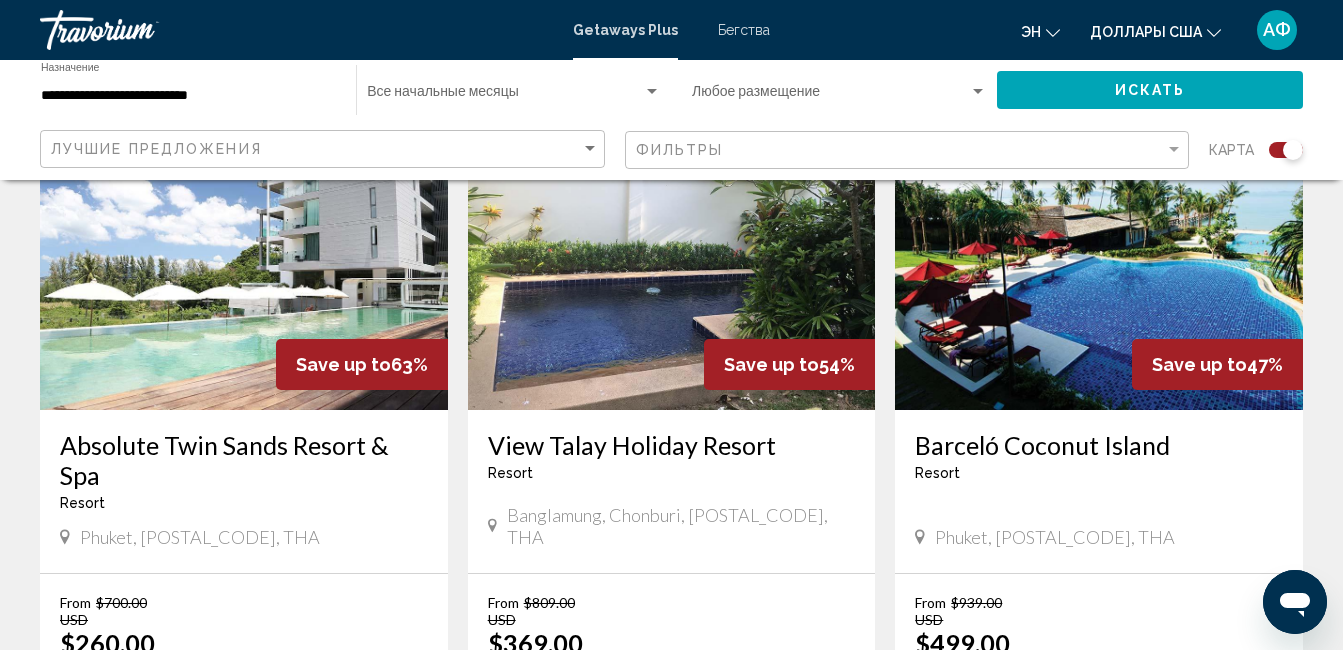 click at bounding box center (1099, 250) 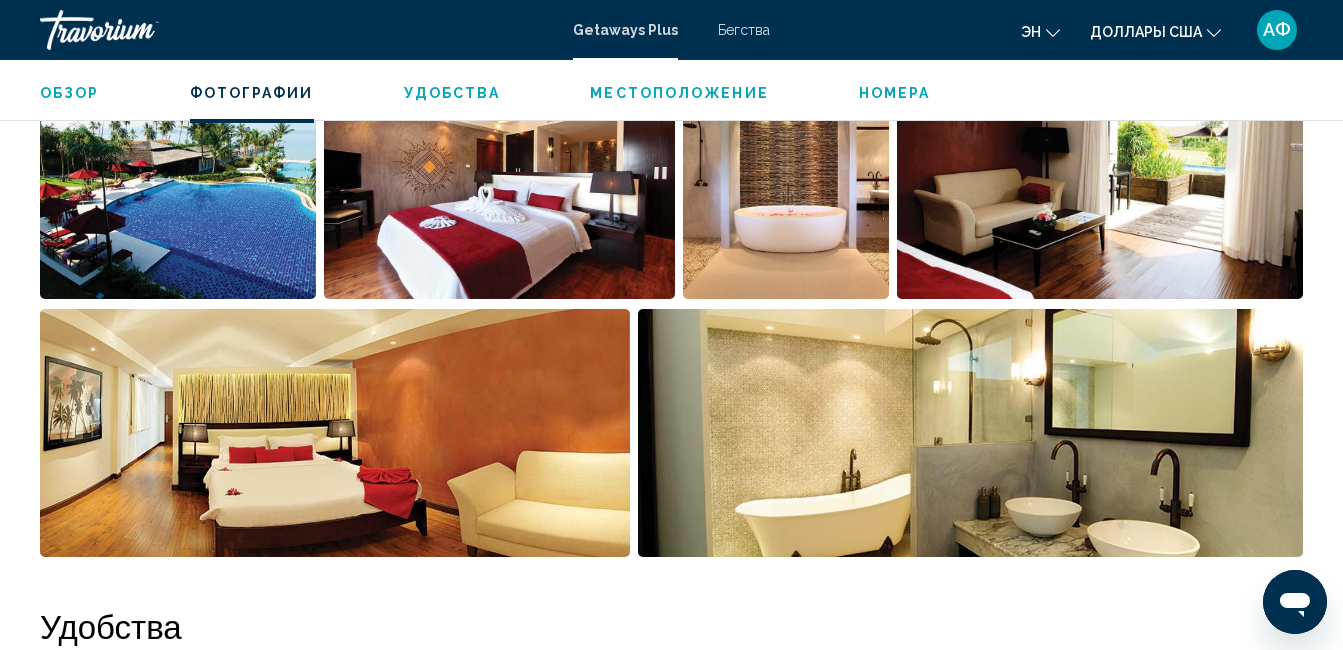 scroll, scrollTop: 1410, scrollLeft: 0, axis: vertical 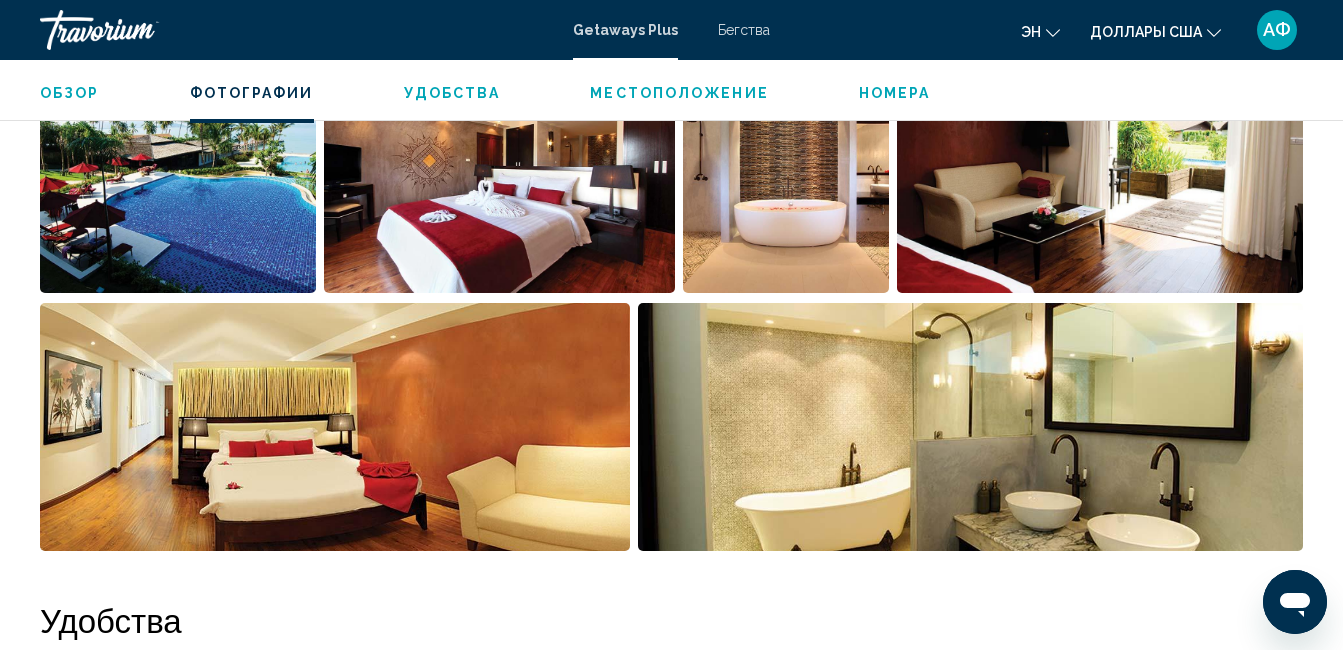 click at bounding box center [1100, 169] 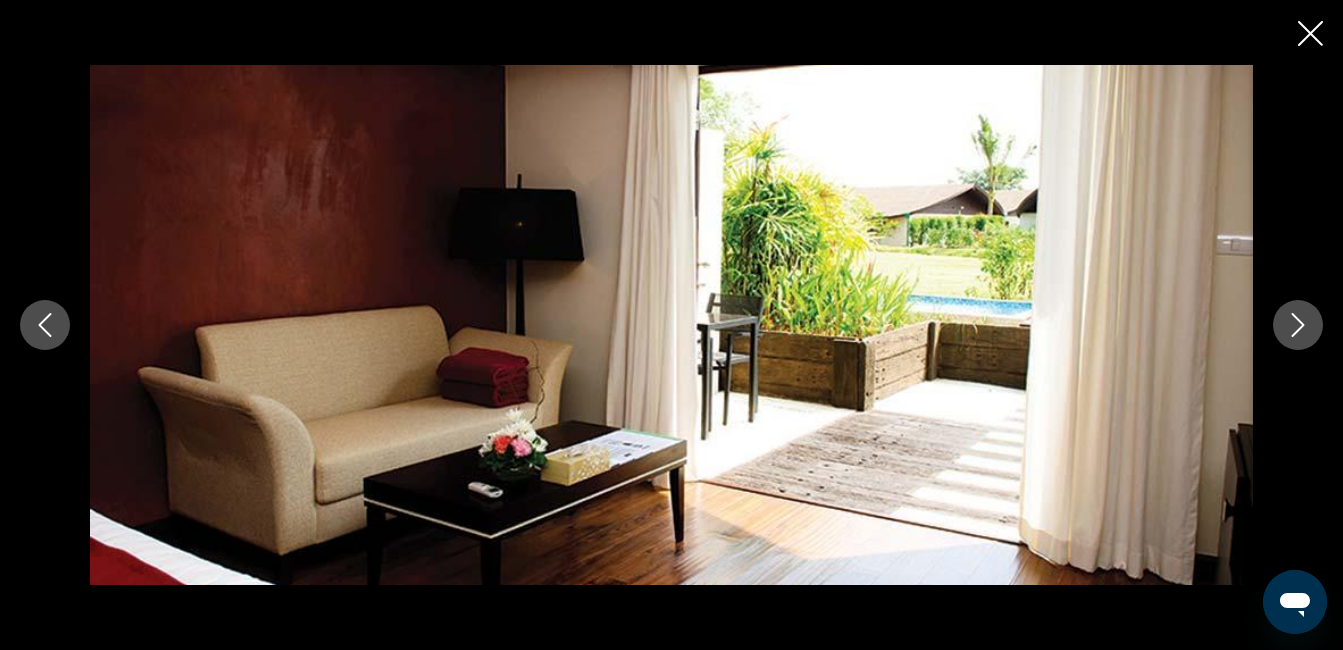 click 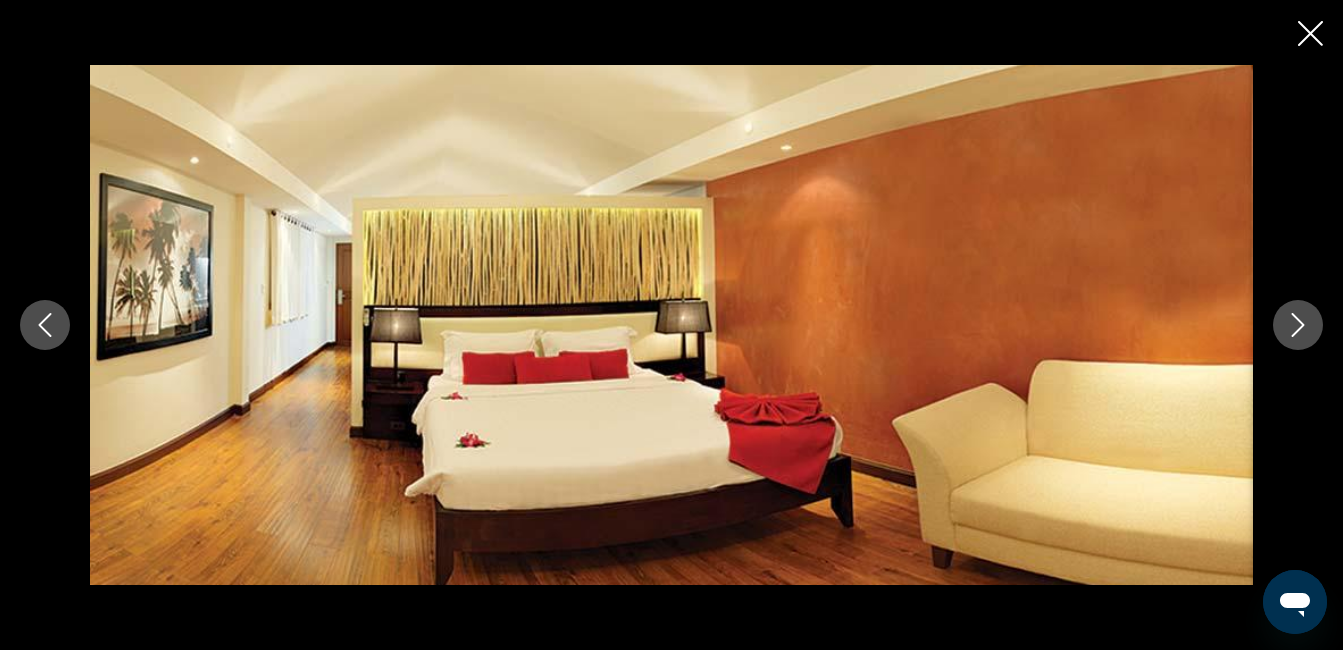click 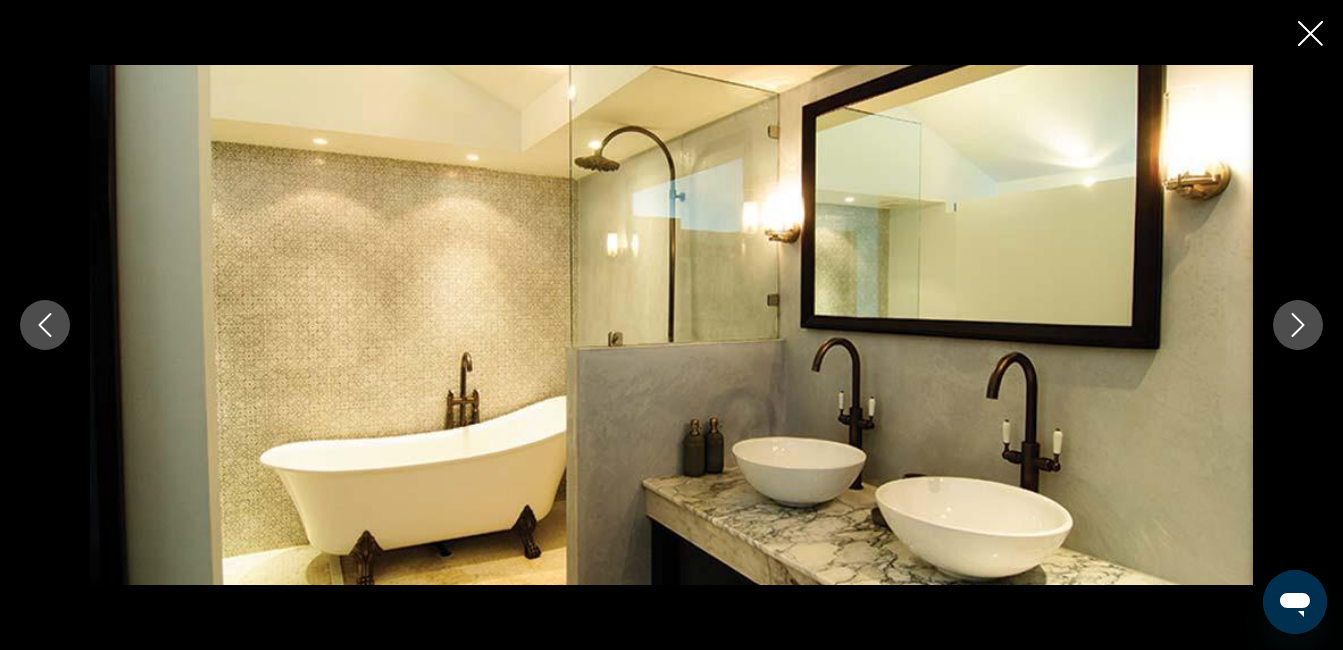 click 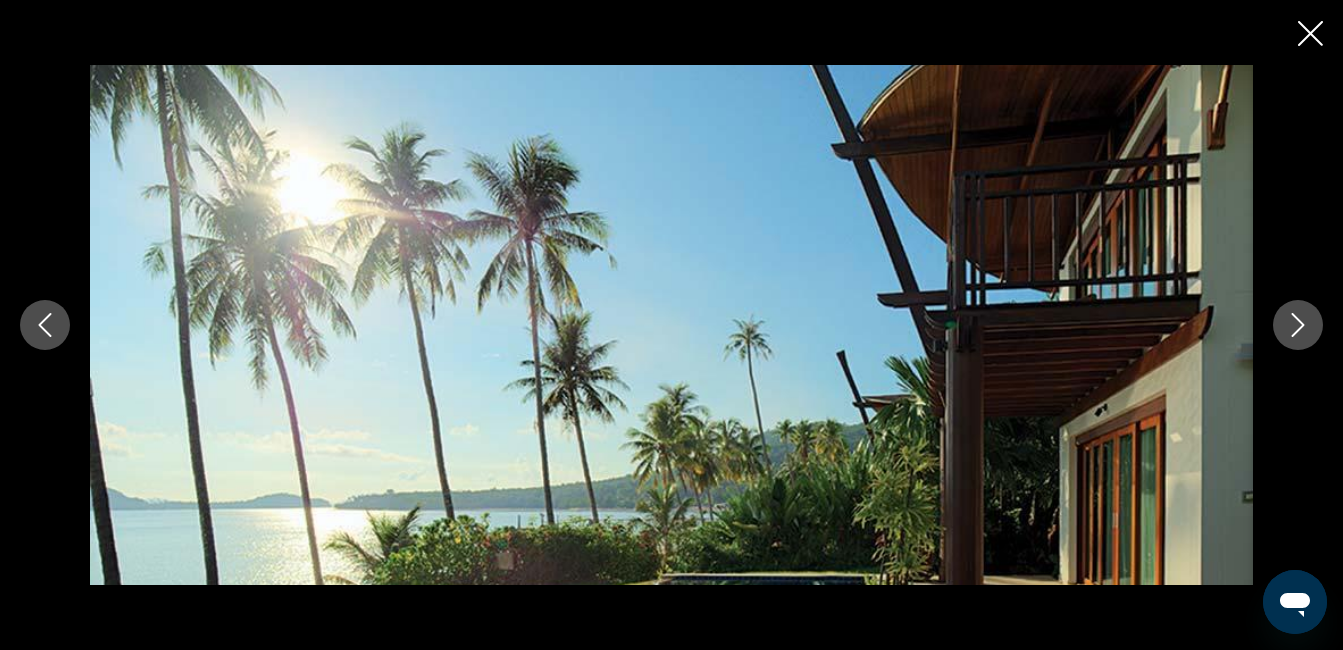 click 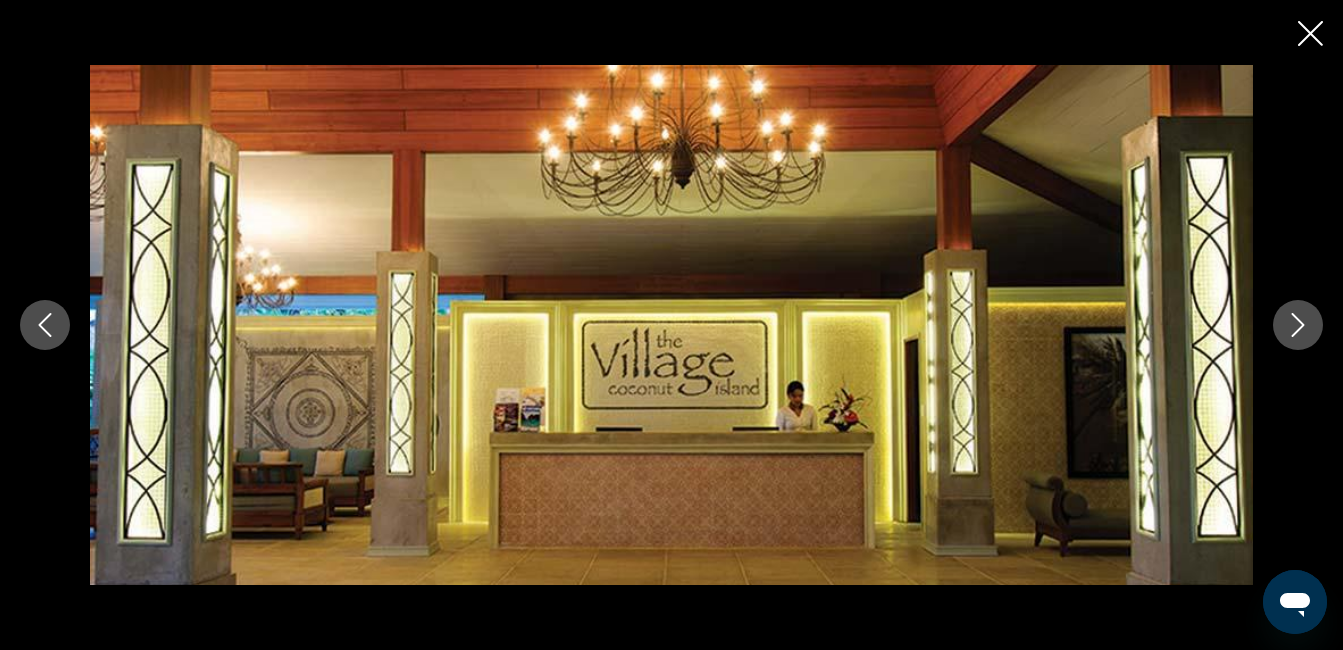 click 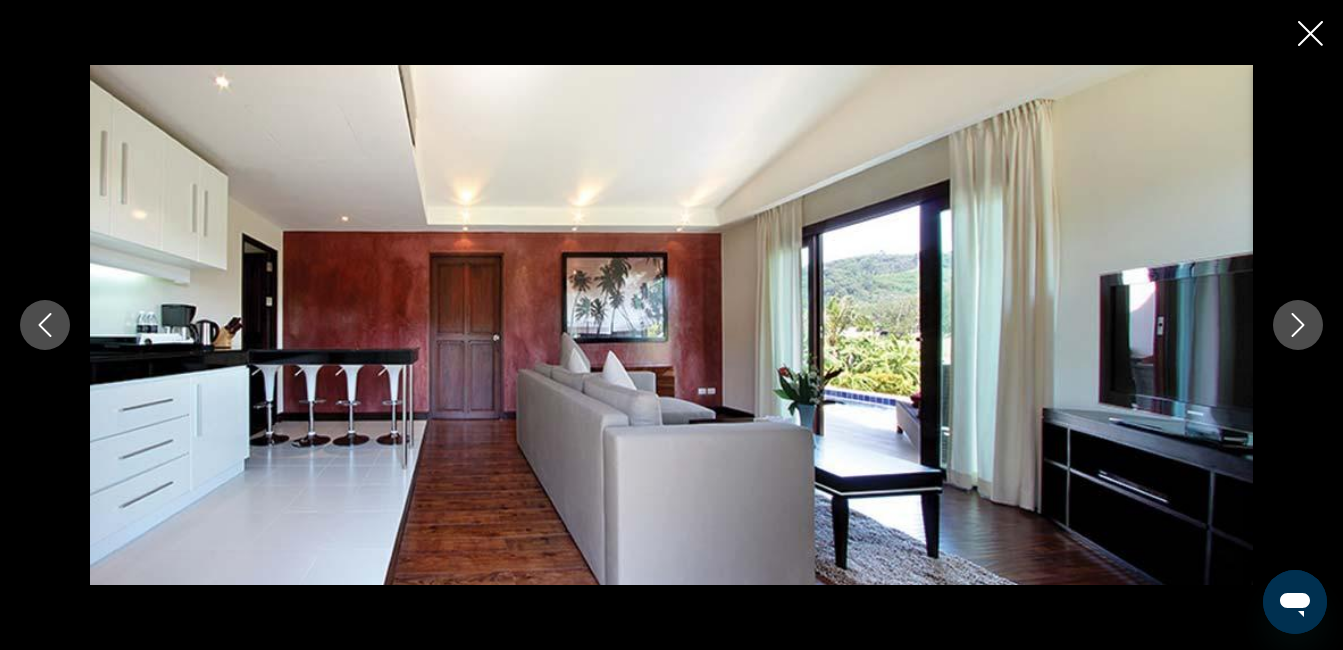 click 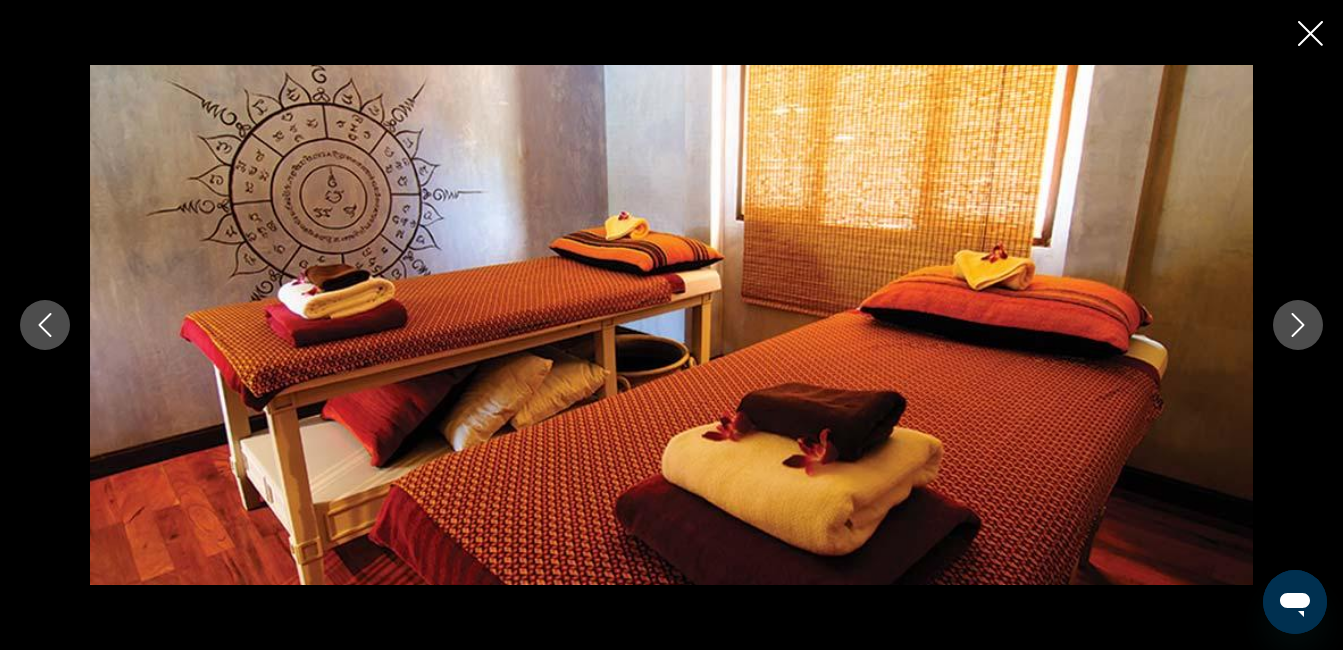 click 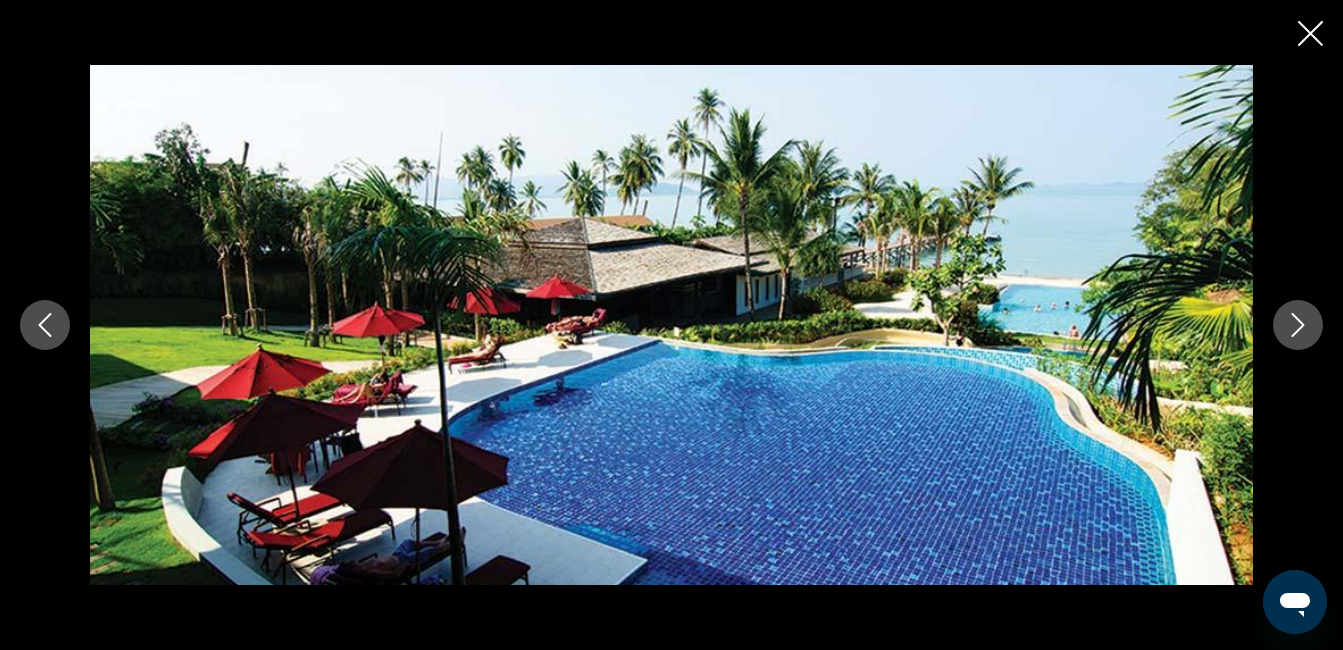 click 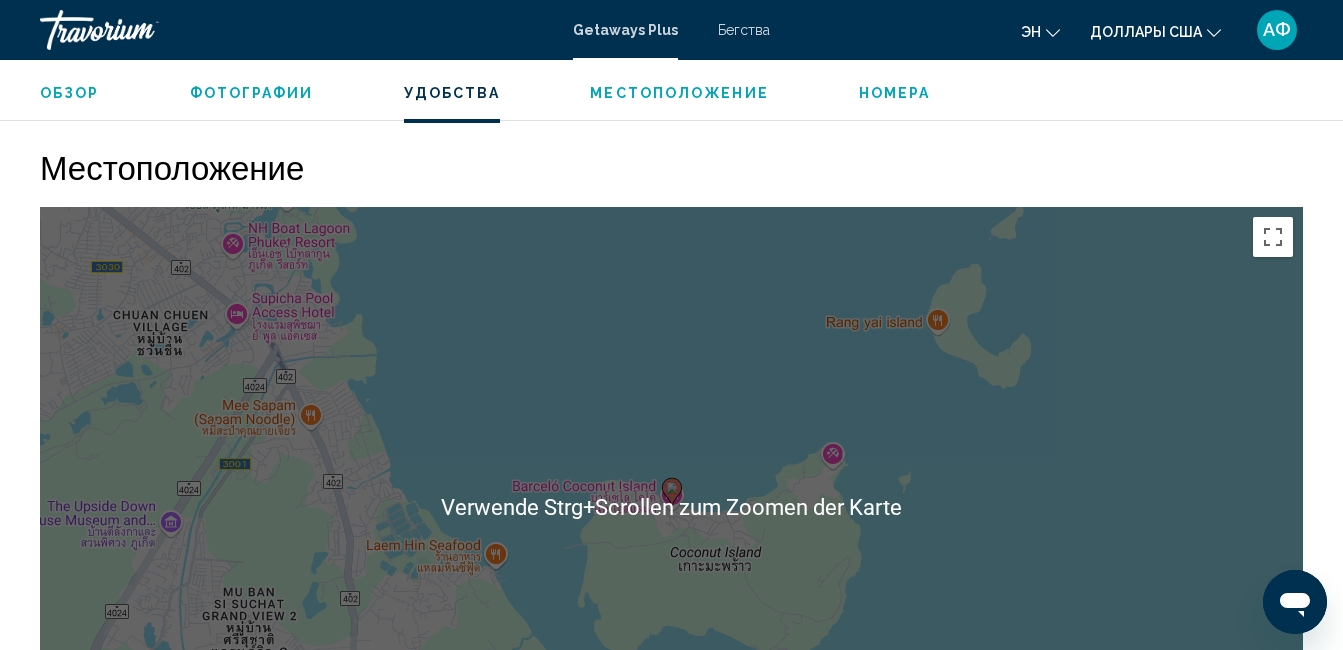 scroll, scrollTop: 2310, scrollLeft: 0, axis: vertical 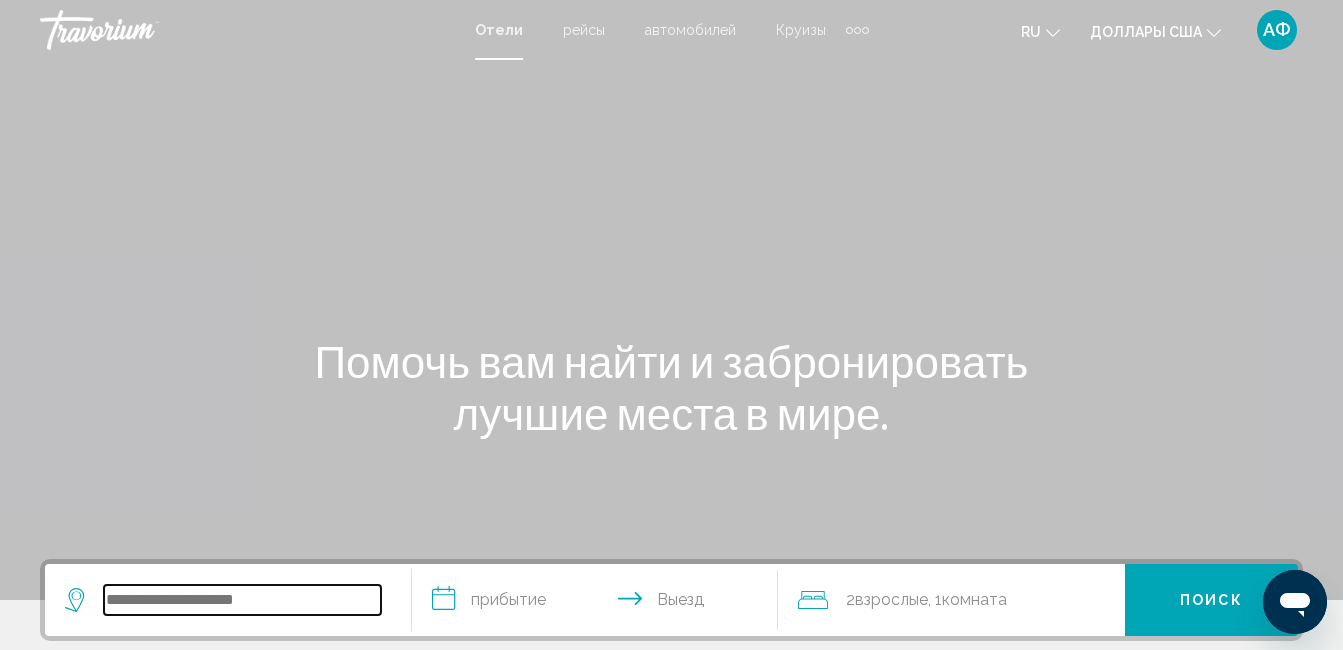 click at bounding box center [242, 600] 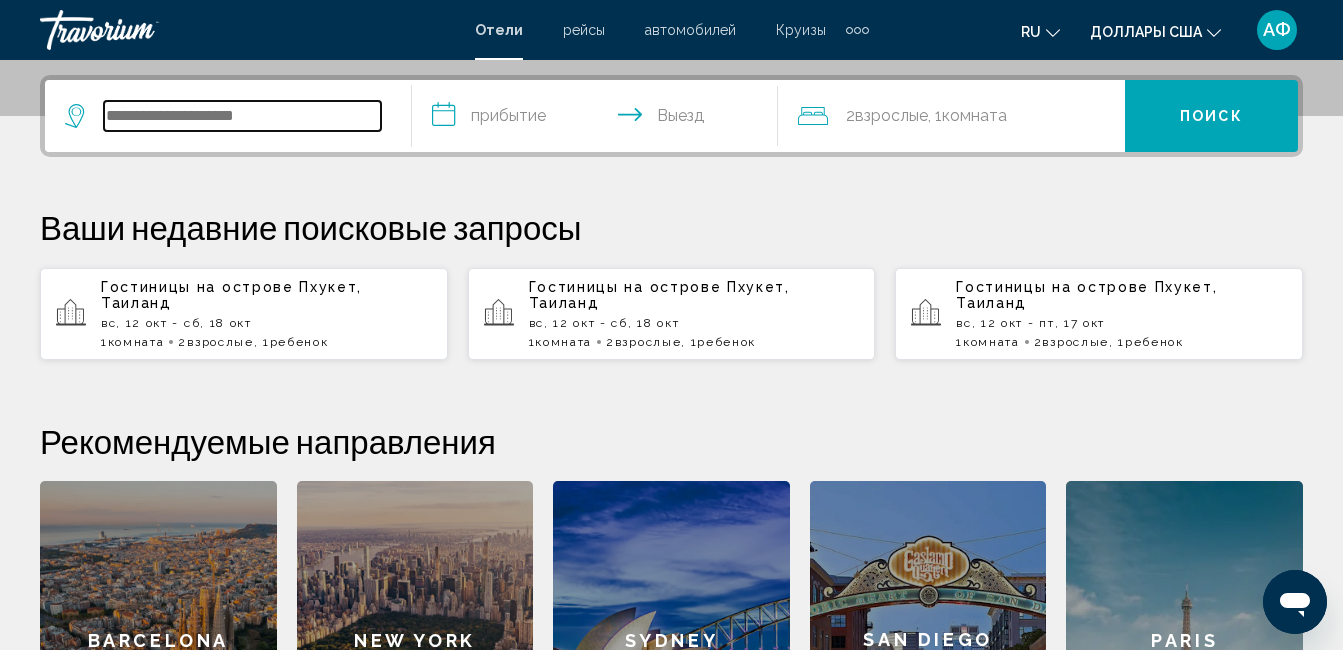 scroll, scrollTop: 494, scrollLeft: 0, axis: vertical 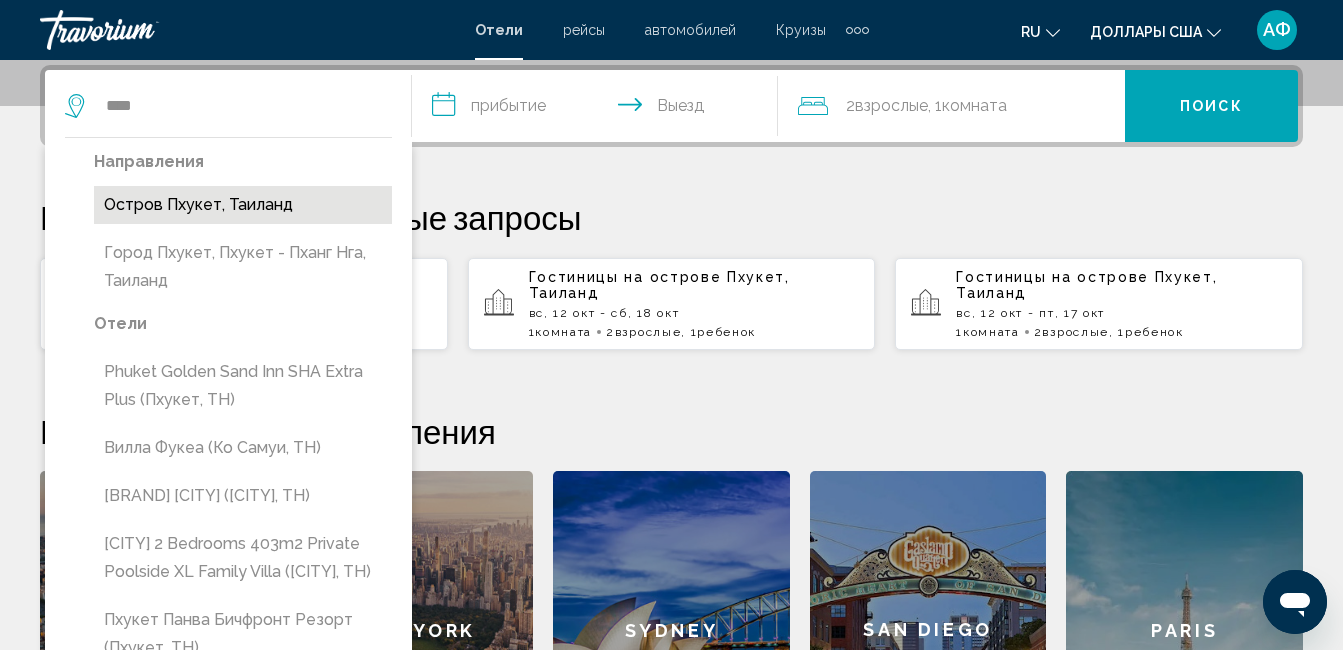 click on "Остров Пхукет, Таиланд" at bounding box center [243, 205] 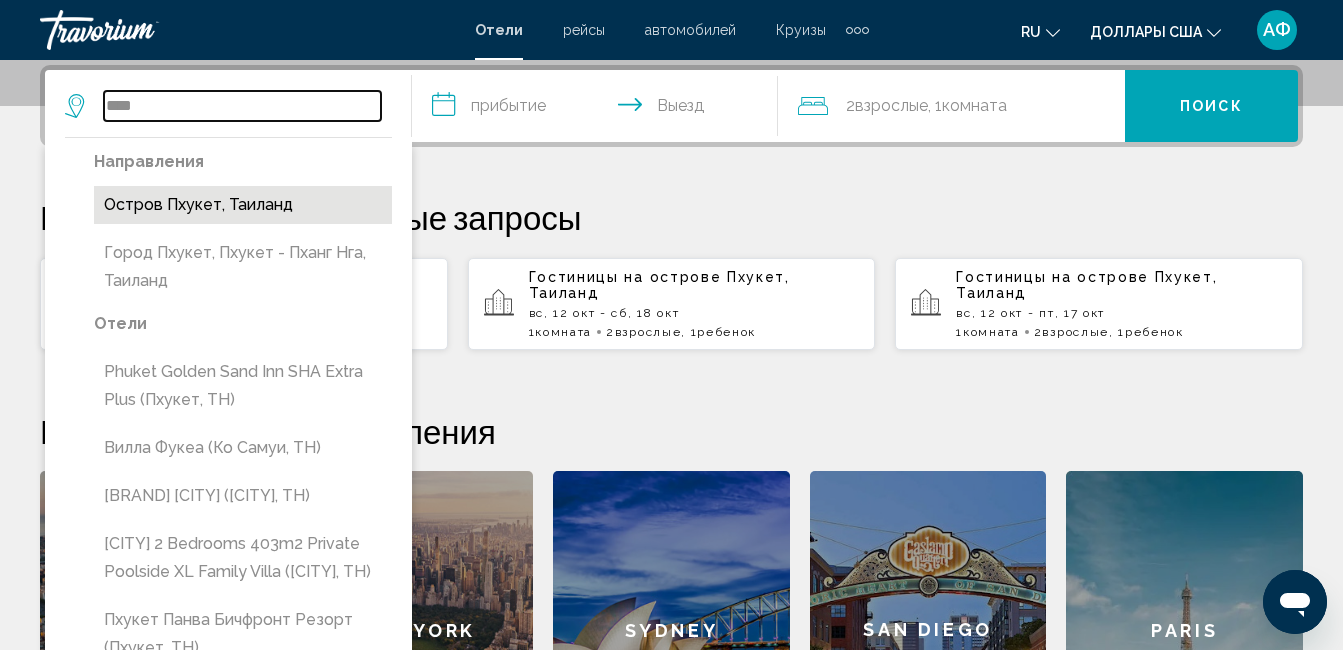 type on "**********" 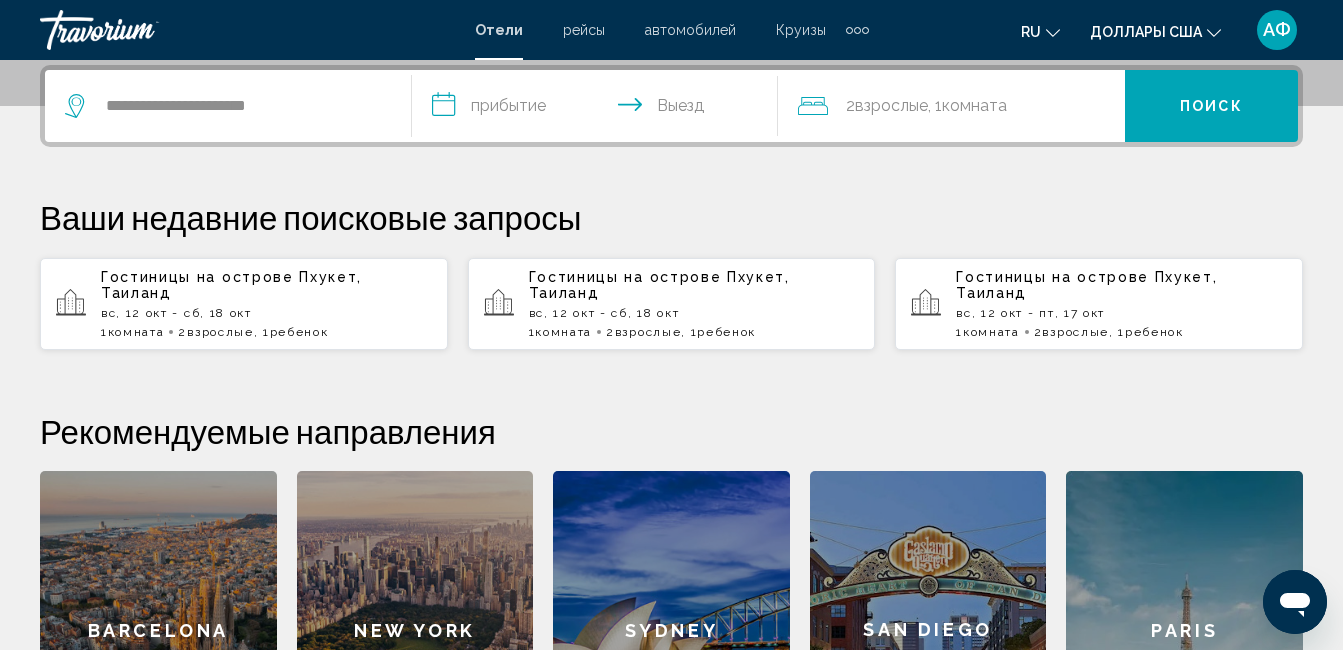 click on "**********" at bounding box center [599, 109] 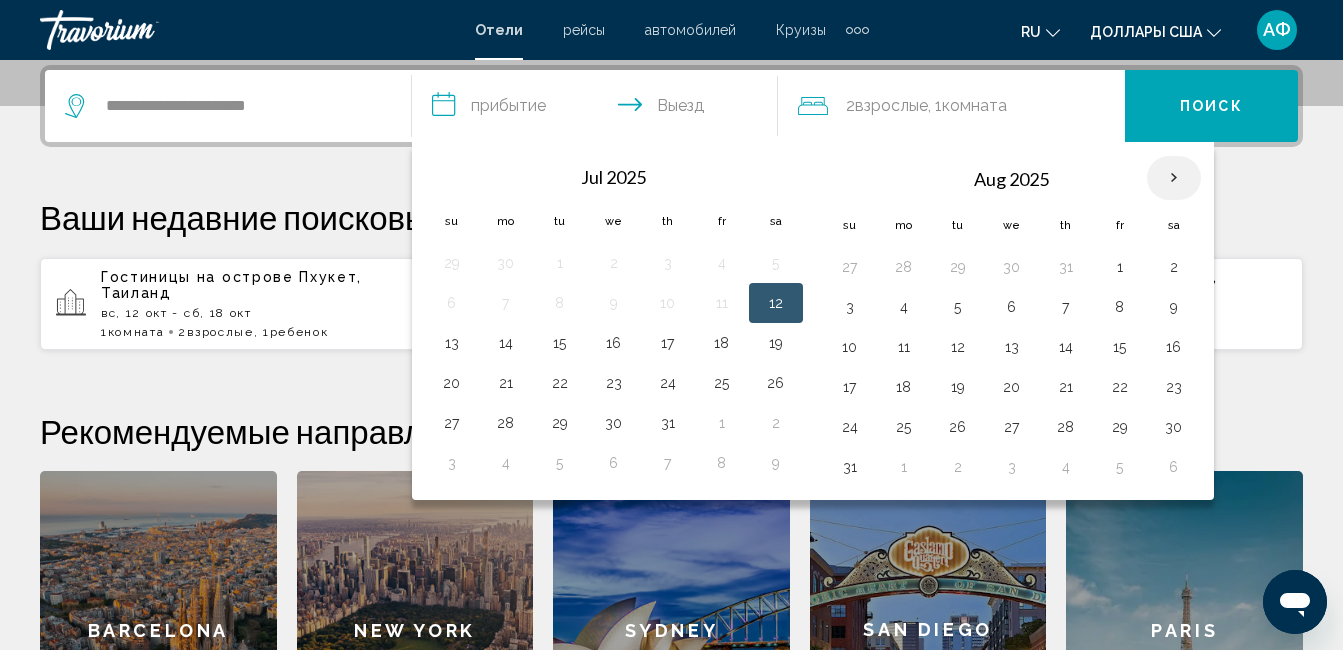 click at bounding box center (1174, 178) 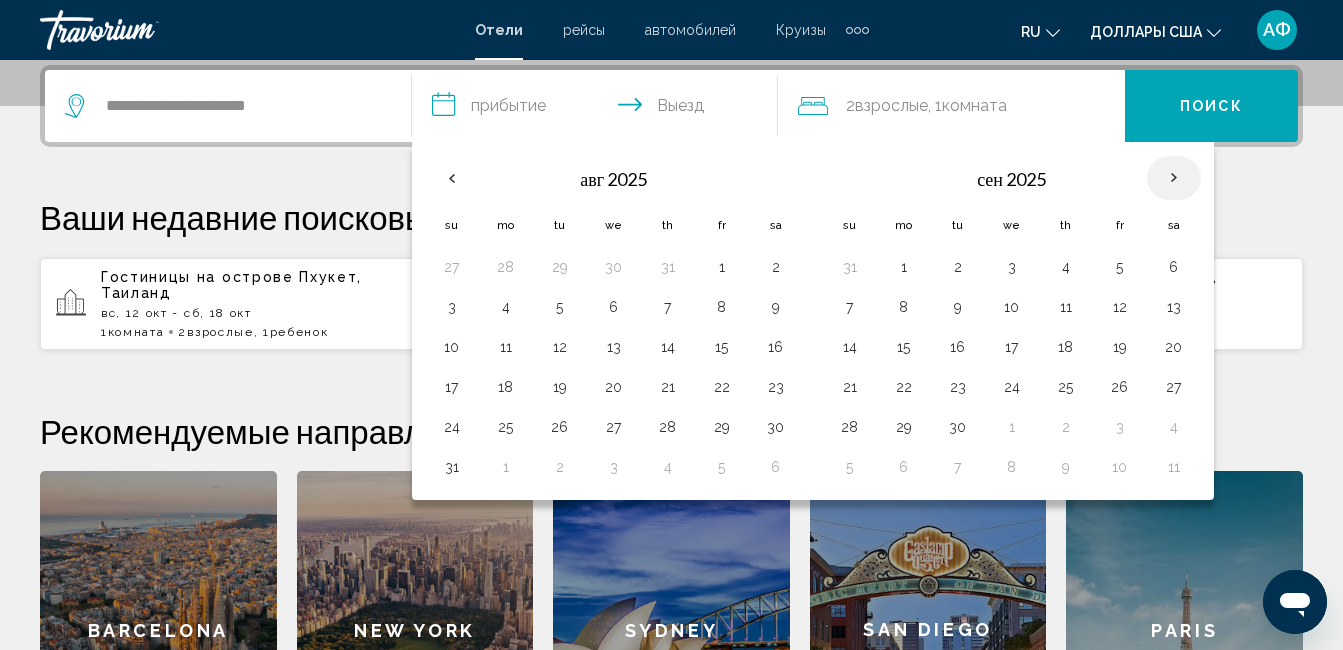 click at bounding box center [1174, 178] 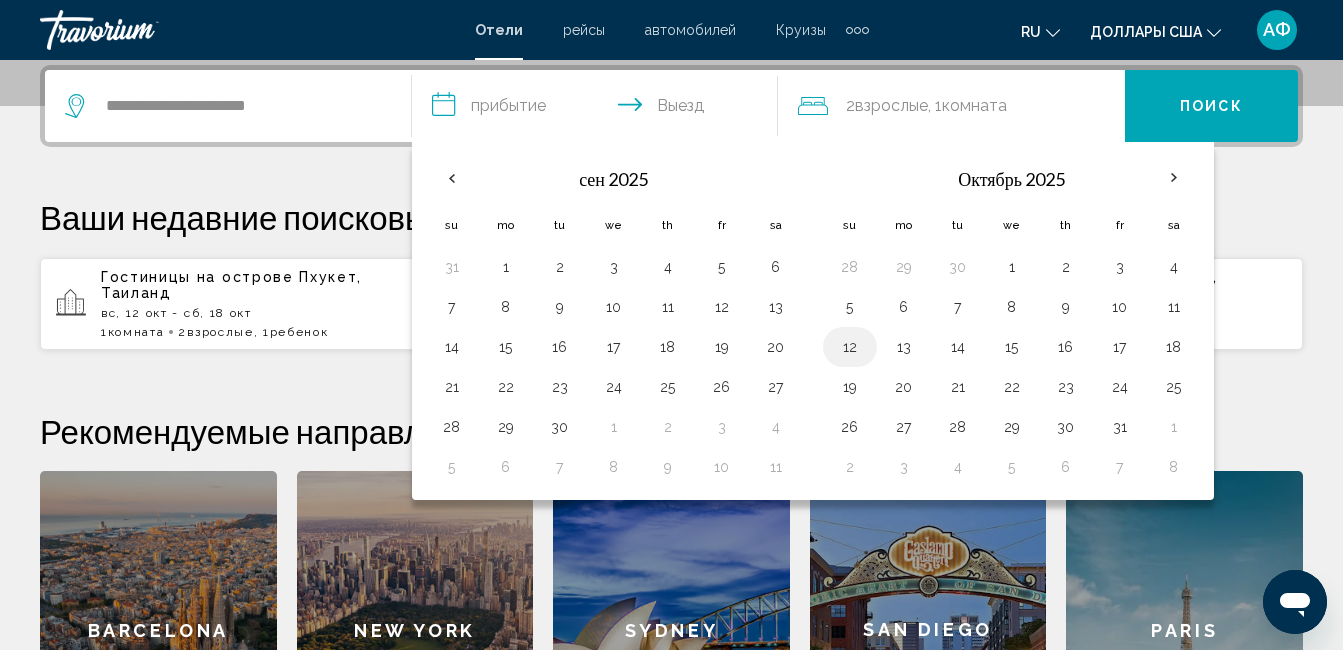 click on "12" at bounding box center [850, 347] 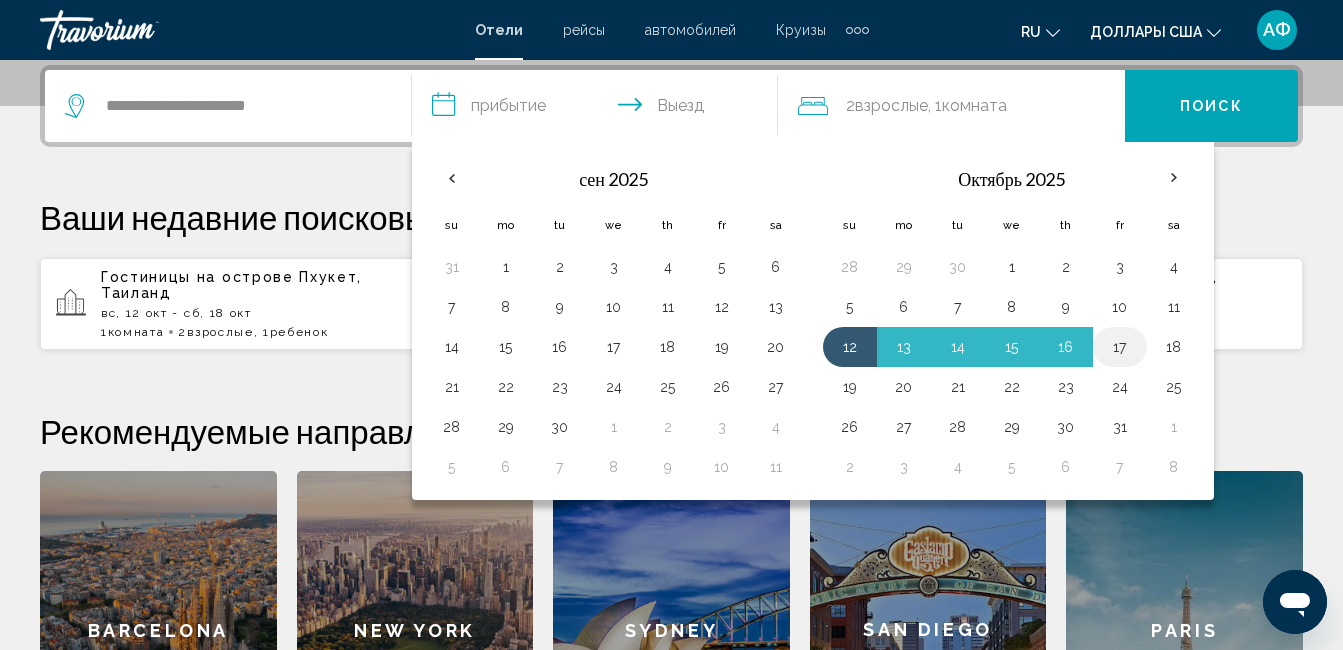 click on "17" at bounding box center [1120, 347] 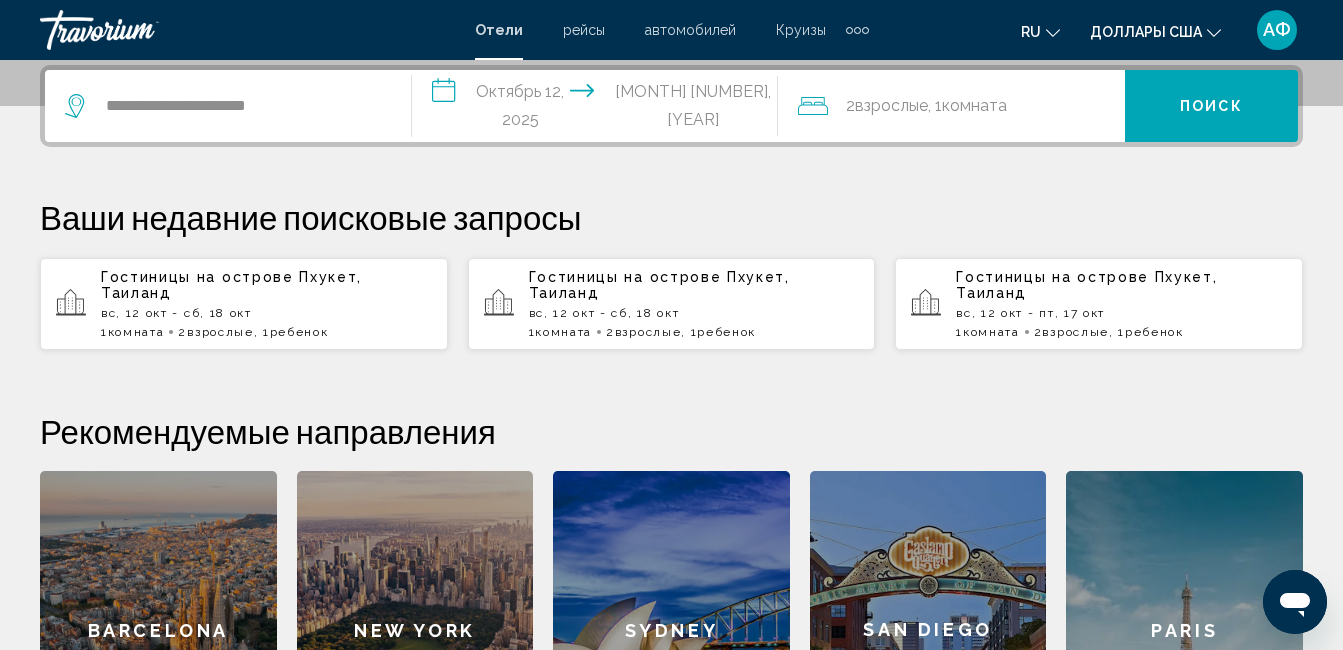 click on "2  Взрослый Взрослые , 1  Комната номера" 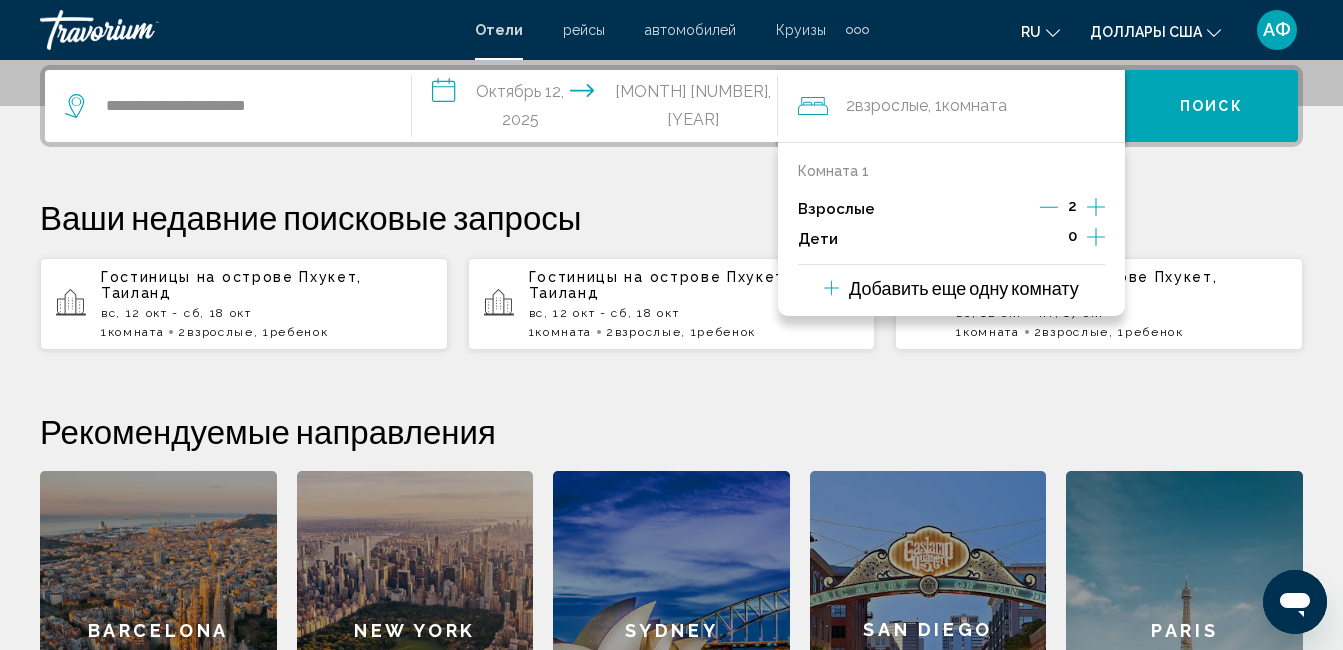 click 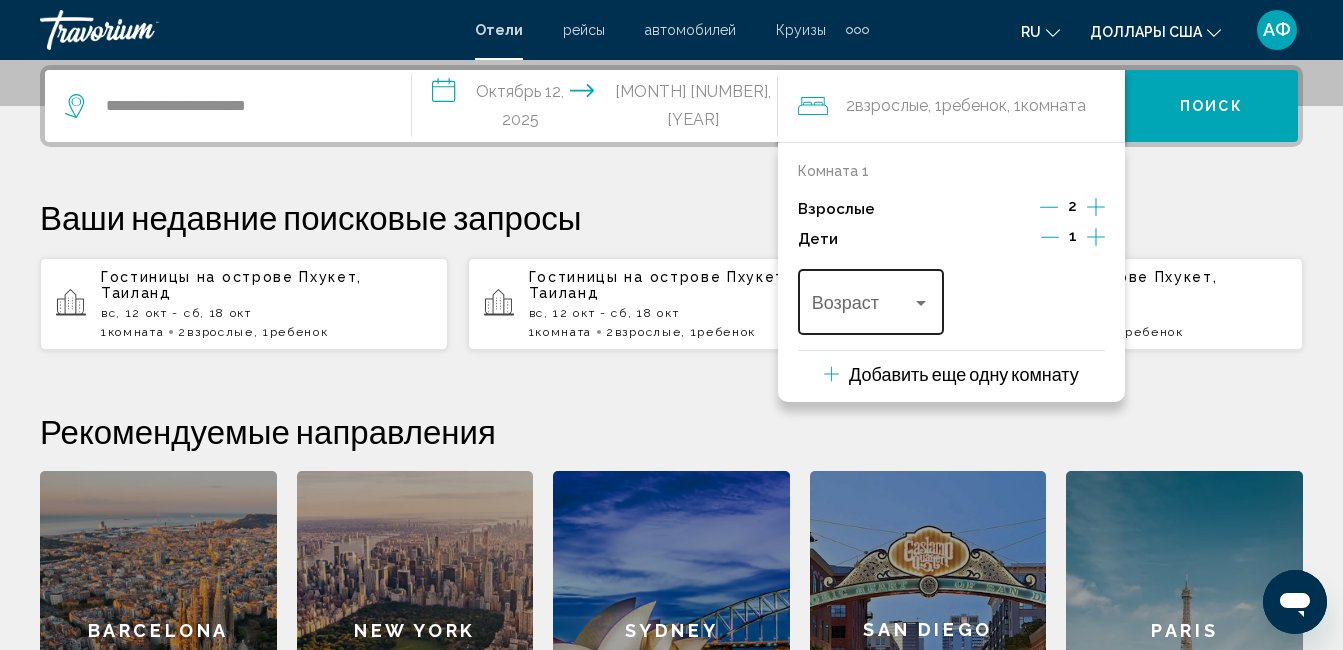 click on "Возраст" at bounding box center [871, 299] 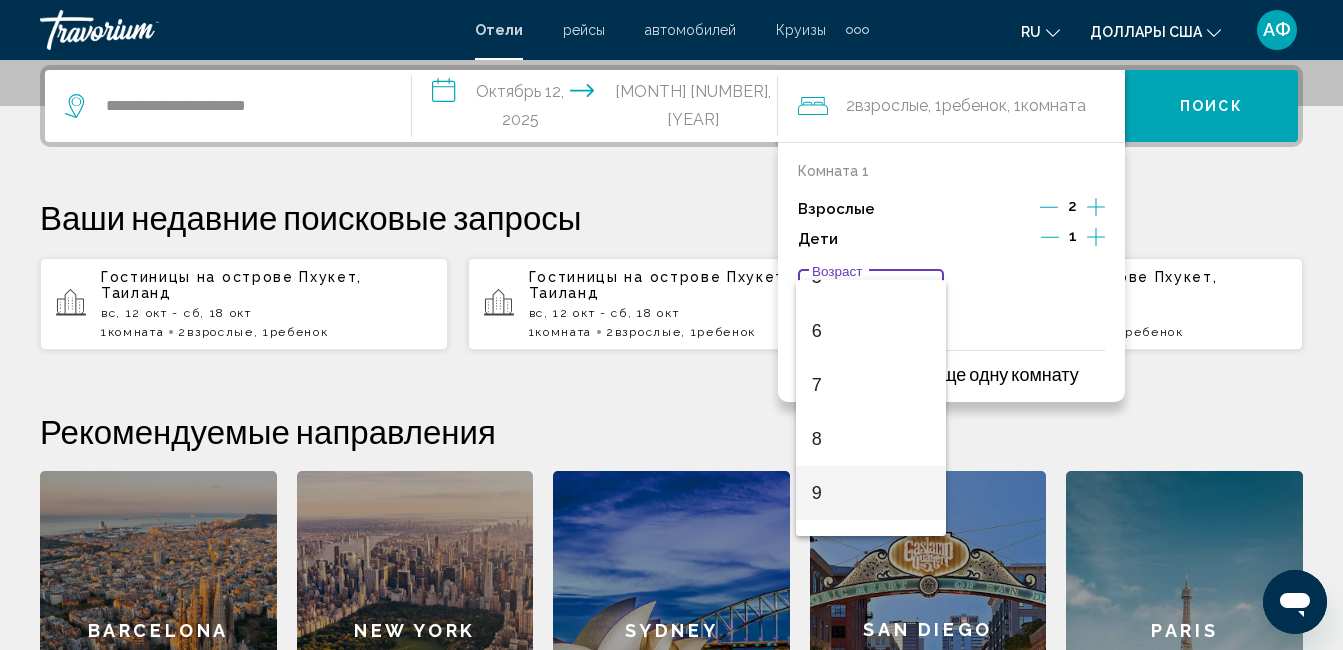 scroll, scrollTop: 400, scrollLeft: 0, axis: vertical 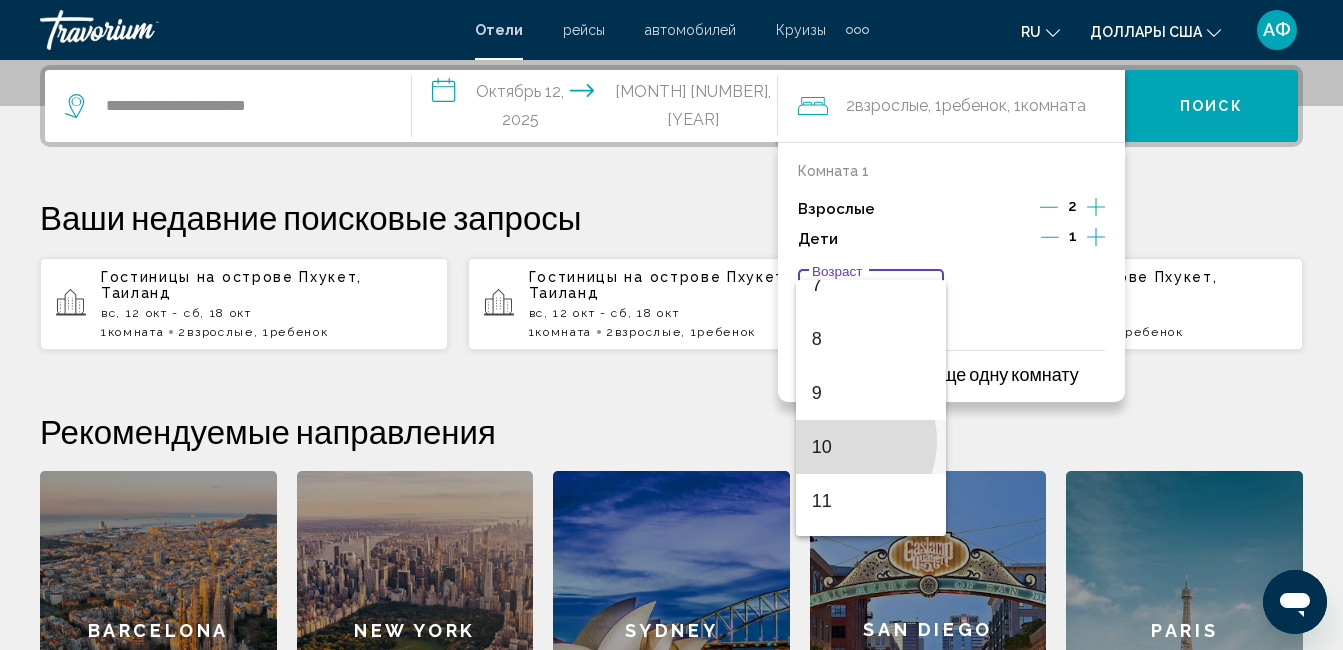 click on "10" at bounding box center [871, 447] 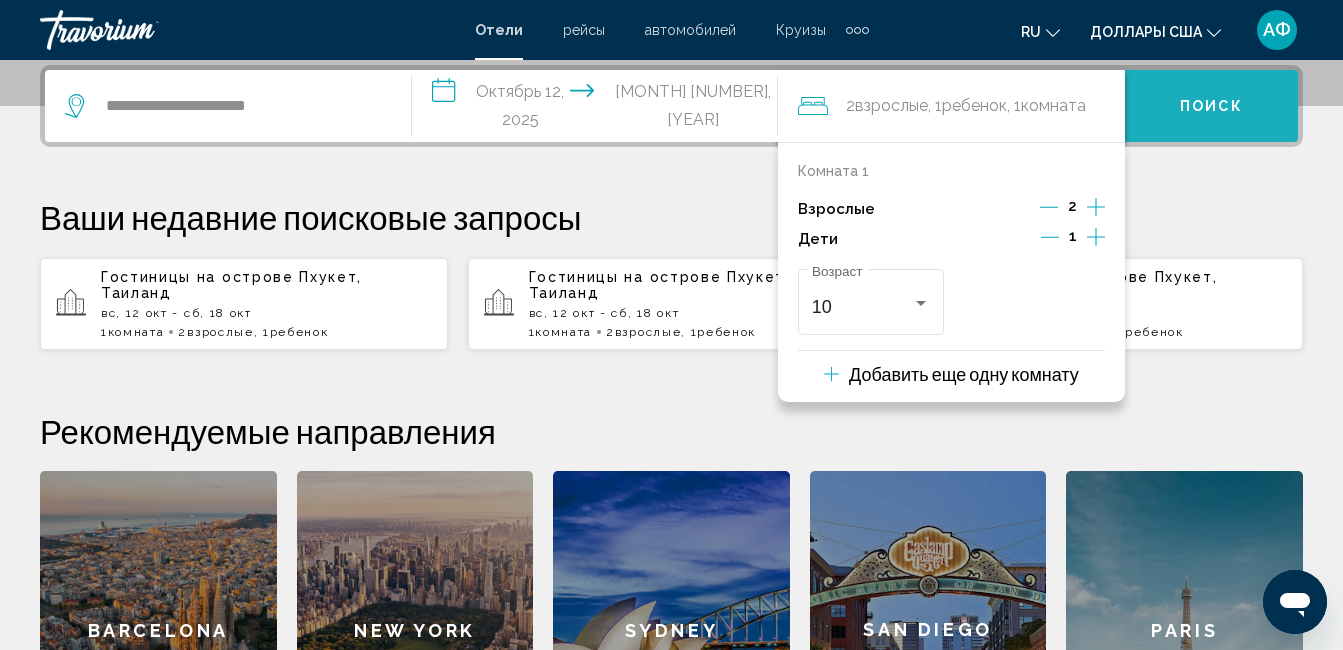 click on "Поиск" at bounding box center (1211, 107) 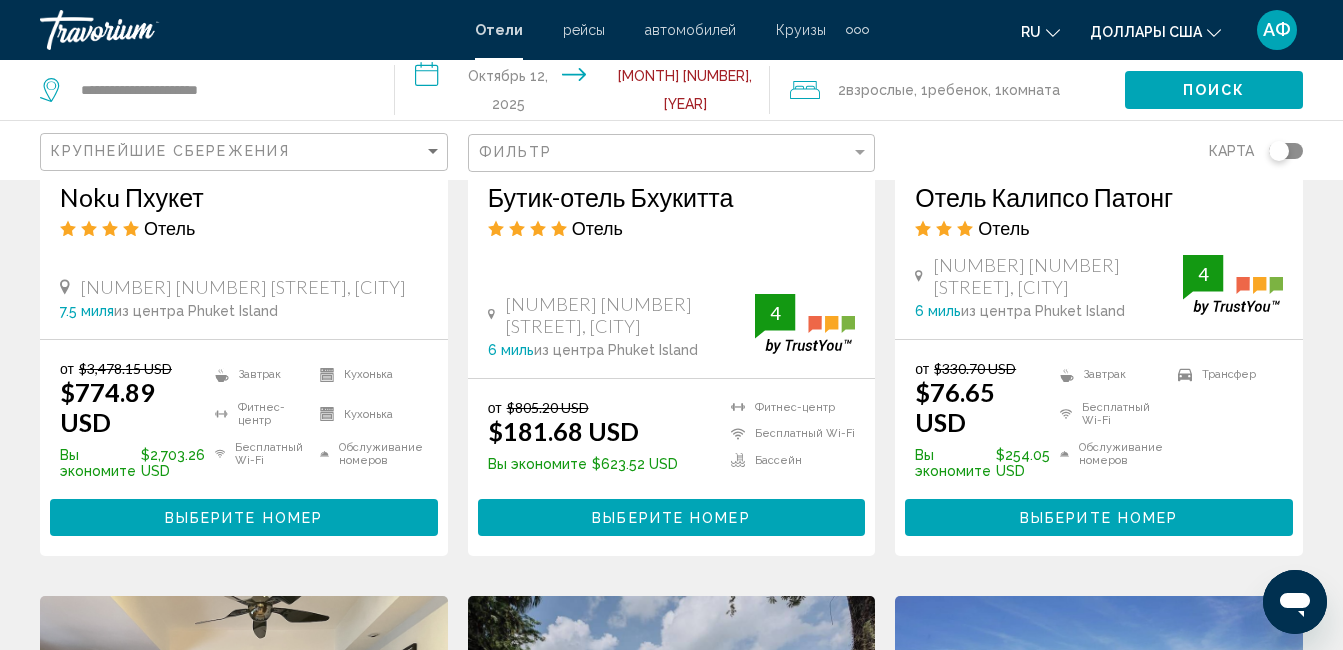 scroll, scrollTop: 2200, scrollLeft: 0, axis: vertical 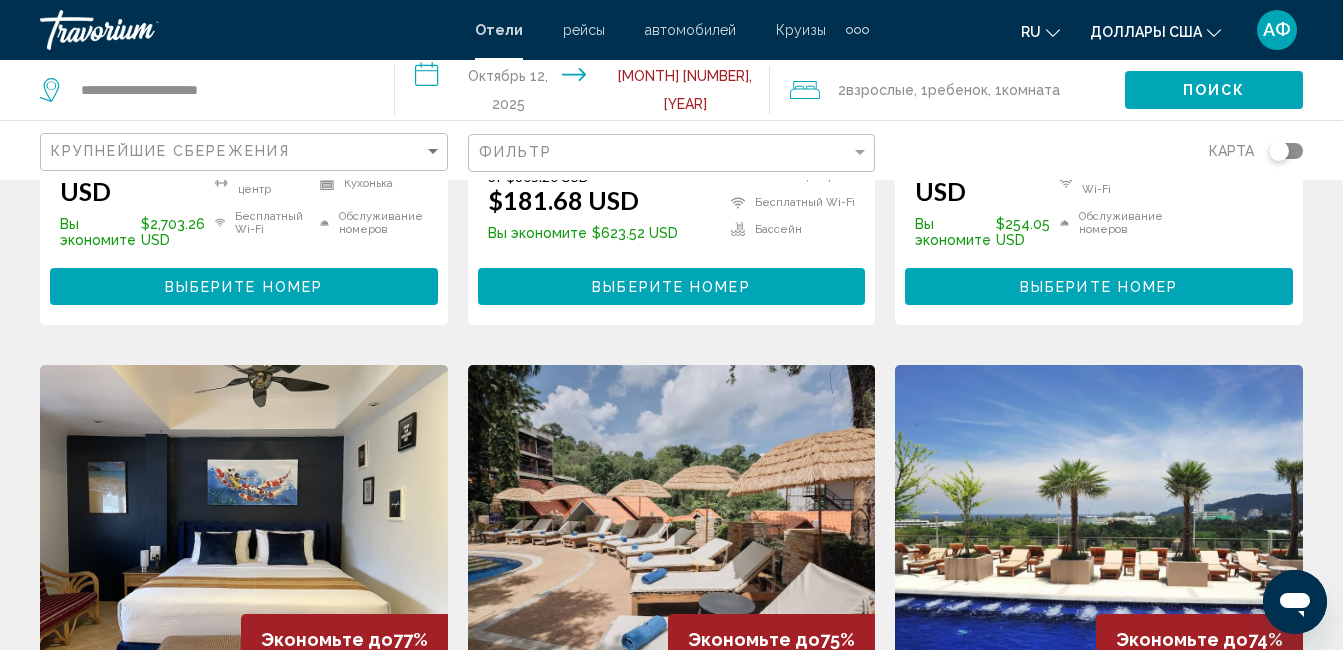 click 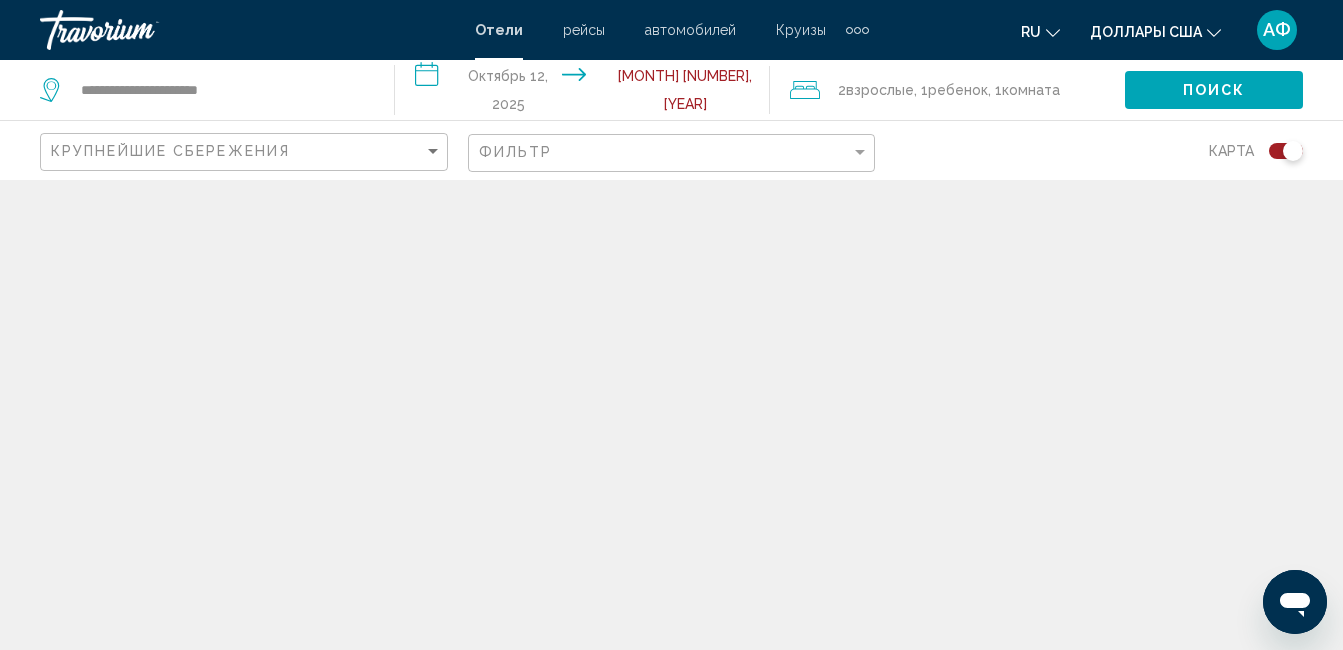scroll, scrollTop: 0, scrollLeft: 0, axis: both 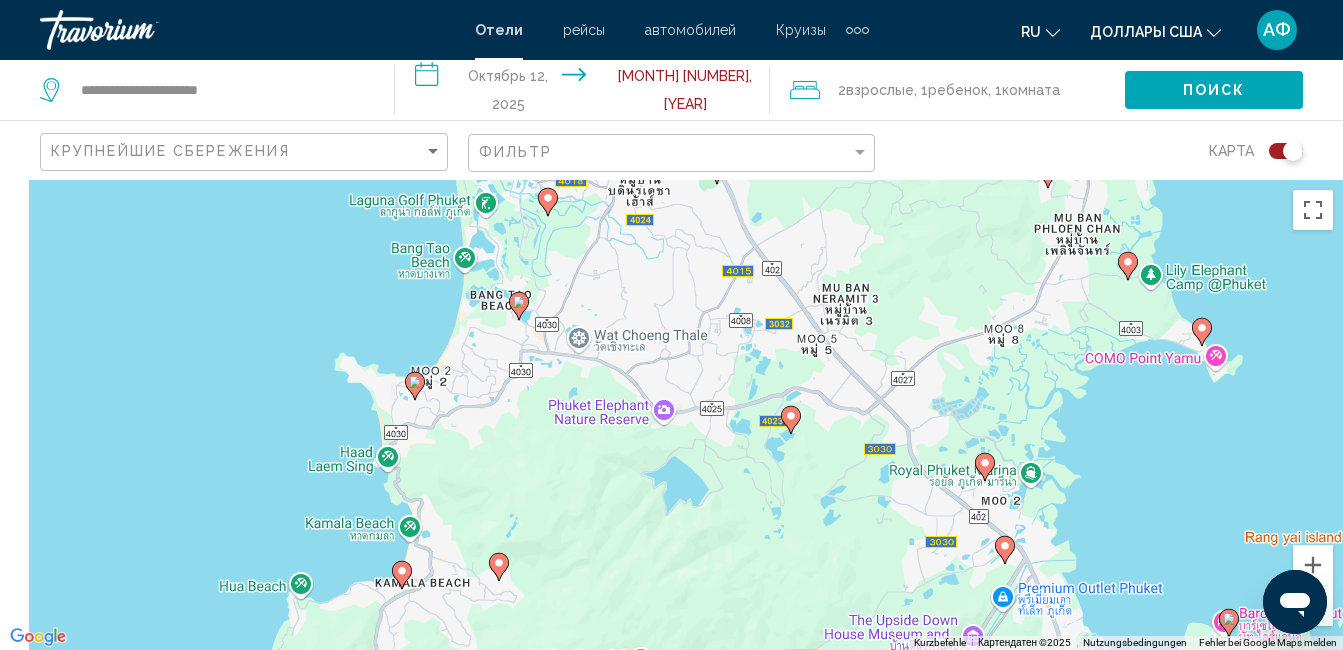 drag, startPoint x: 381, startPoint y: 479, endPoint x: 906, endPoint y: 372, distance: 535.79285 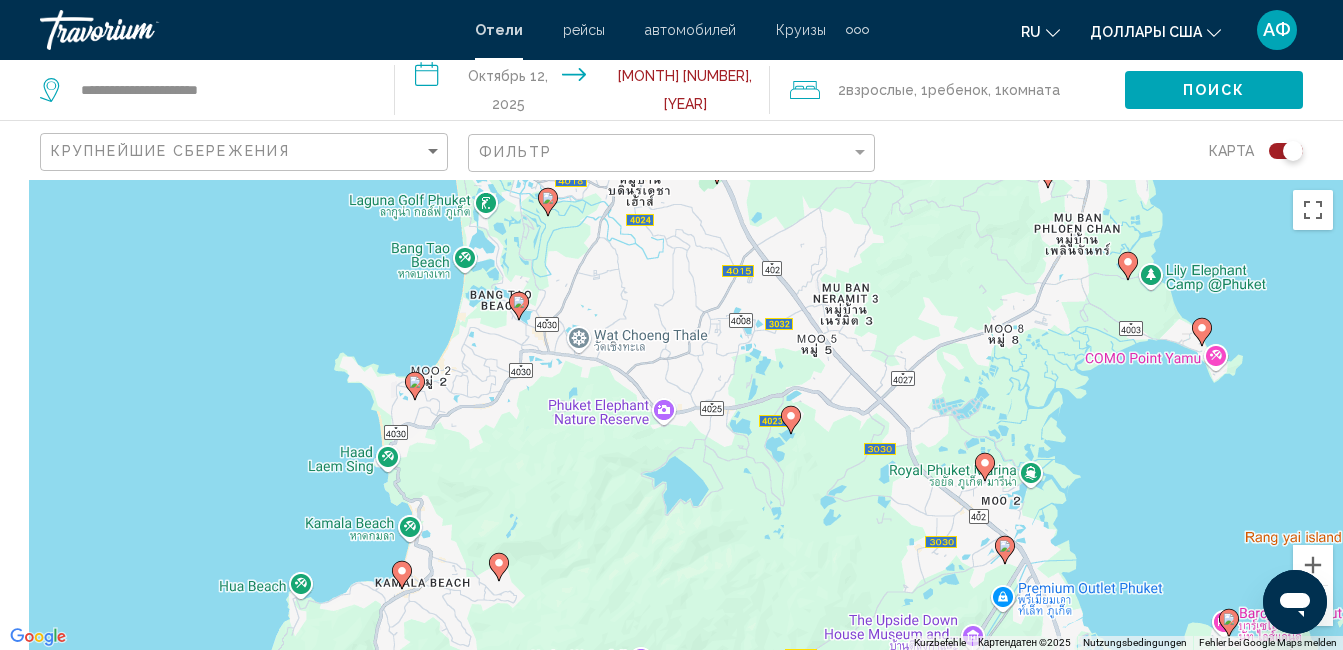 click on "Um den Modus zum Ziehen mit der Tastatur zu aktivieren, drückst du Alt + Eingabetaste. Wenn du den Modus aktiviert hast, kannst du die Markierung mit den Pfeiltasten verschieben. Nachdem du sie an die gewünschte Stelle gezogen bzw. verschoben hast, drückst du einfach die Eingabetaste. Durch Drücken der Esc-Taste kannst du den Vorgang abbrechen." at bounding box center [671, 415] 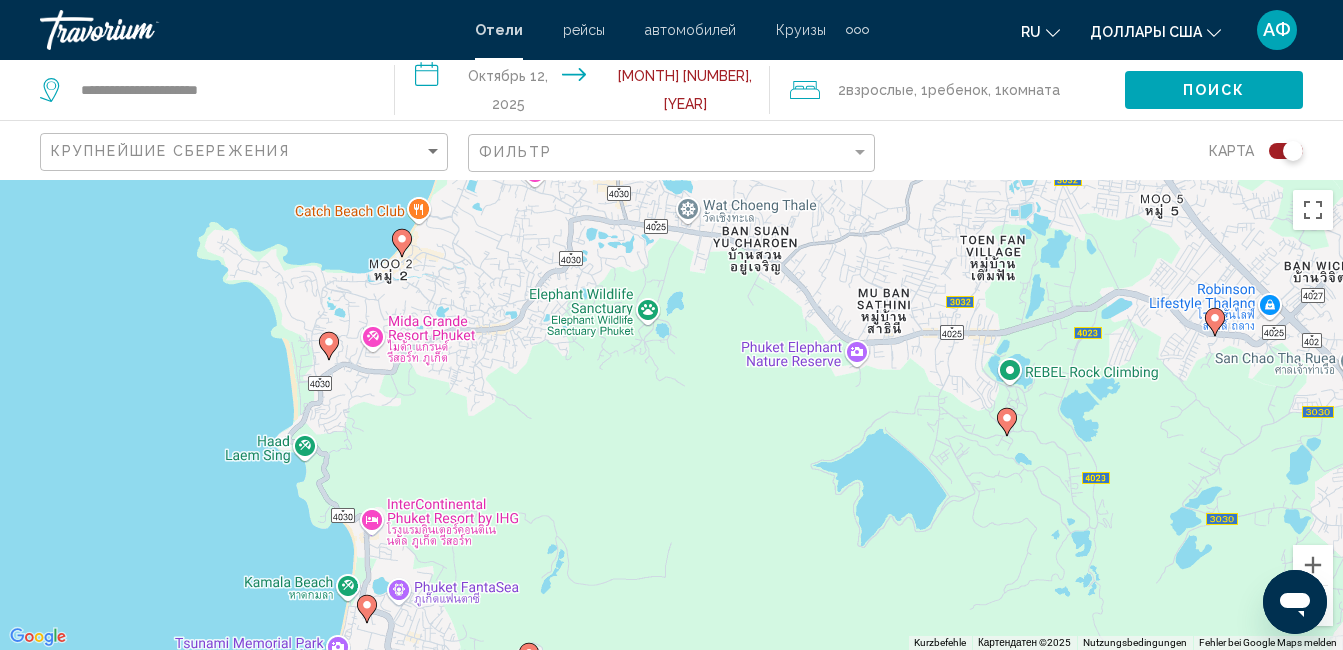 drag, startPoint x: 637, startPoint y: 469, endPoint x: 1079, endPoint y: 412, distance: 445.6602 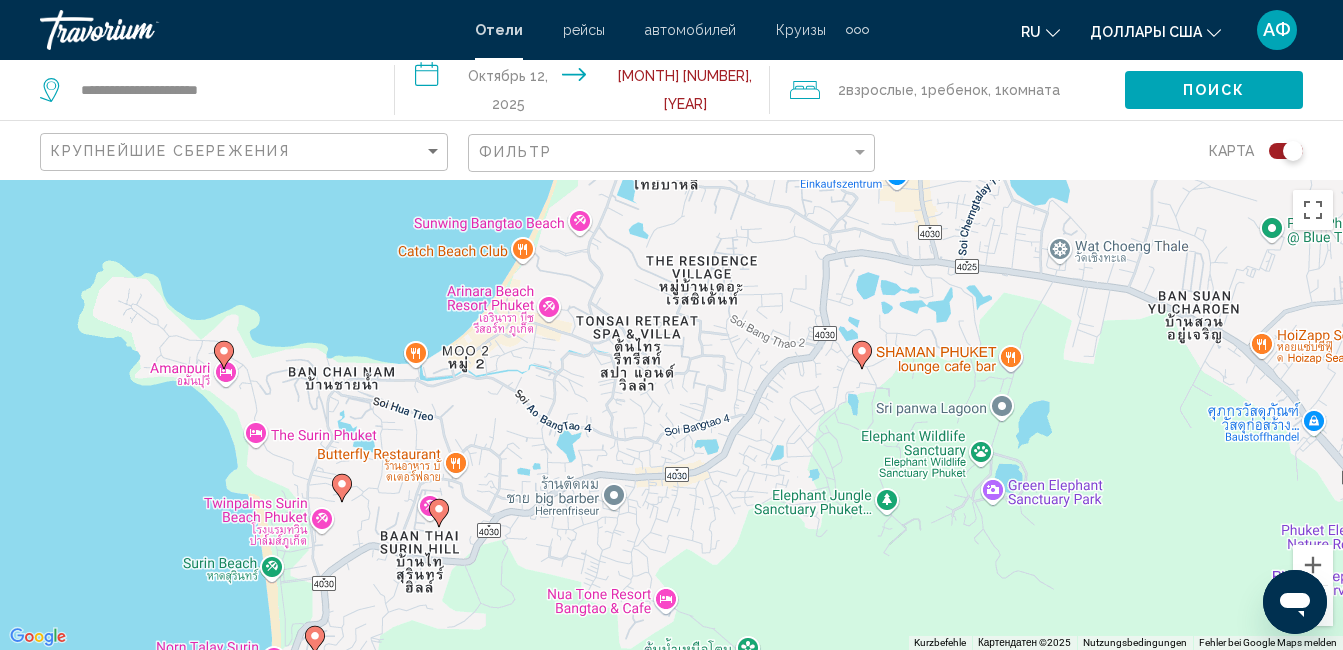 drag, startPoint x: 751, startPoint y: 370, endPoint x: 909, endPoint y: 674, distance: 342.60764 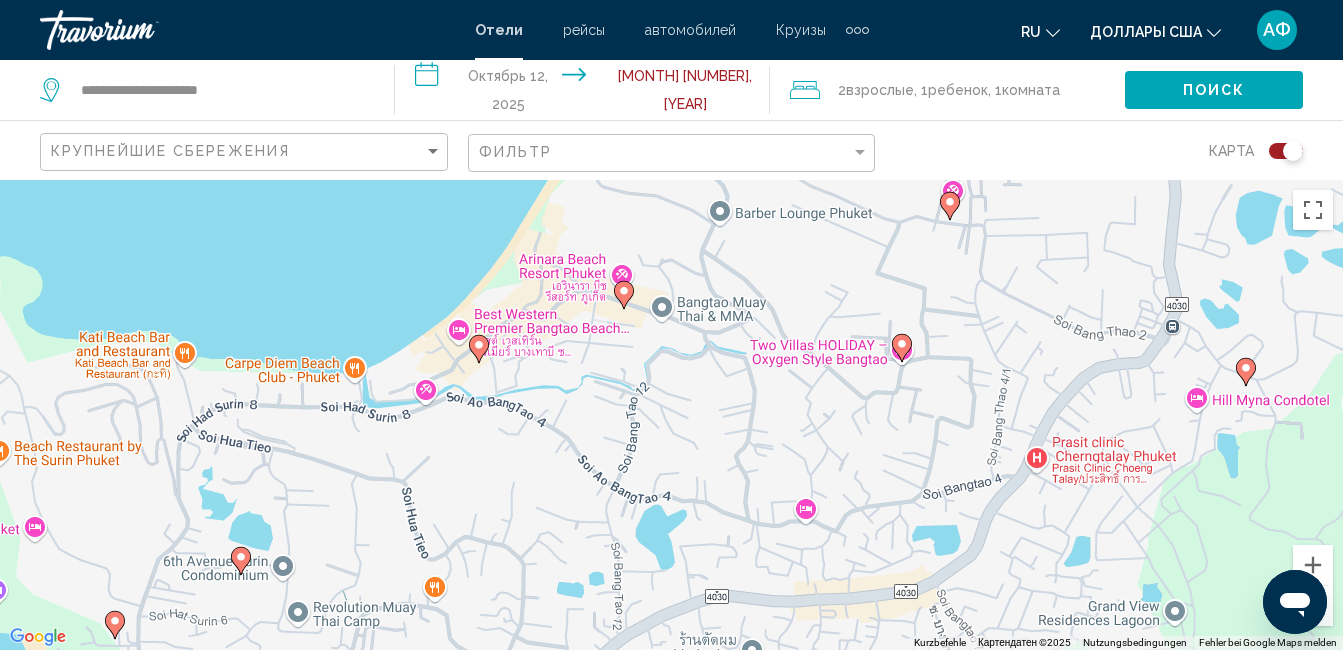 click 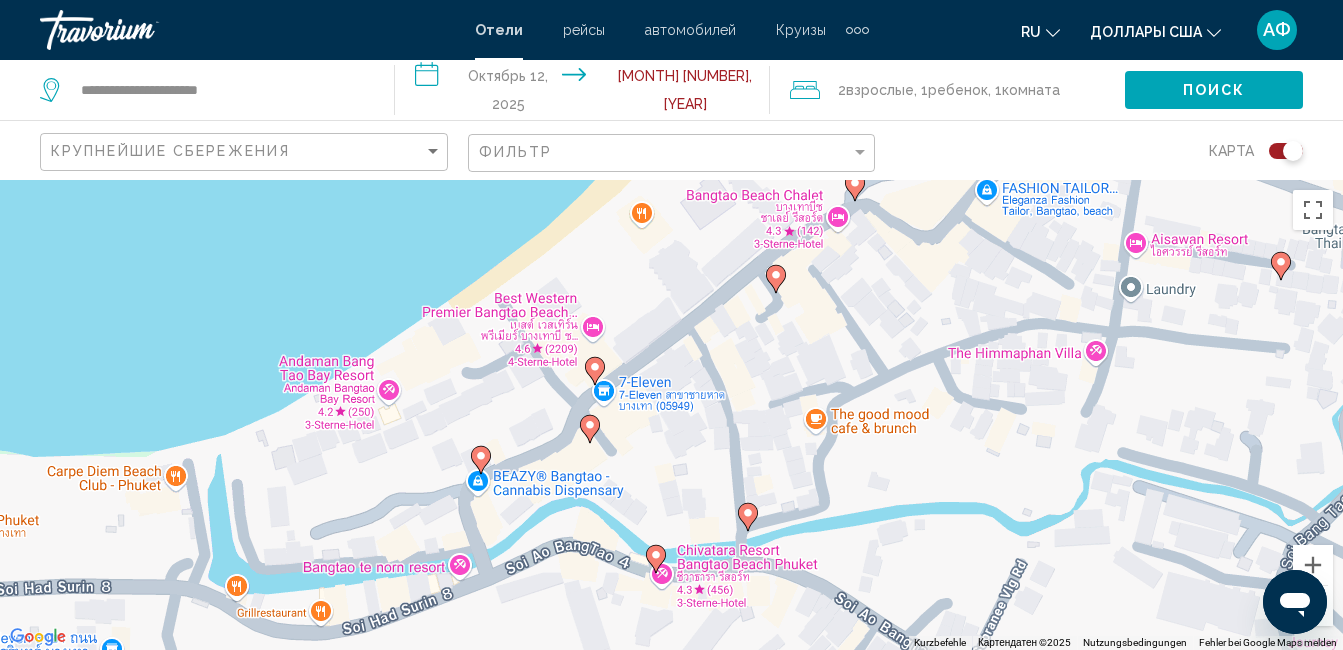 click 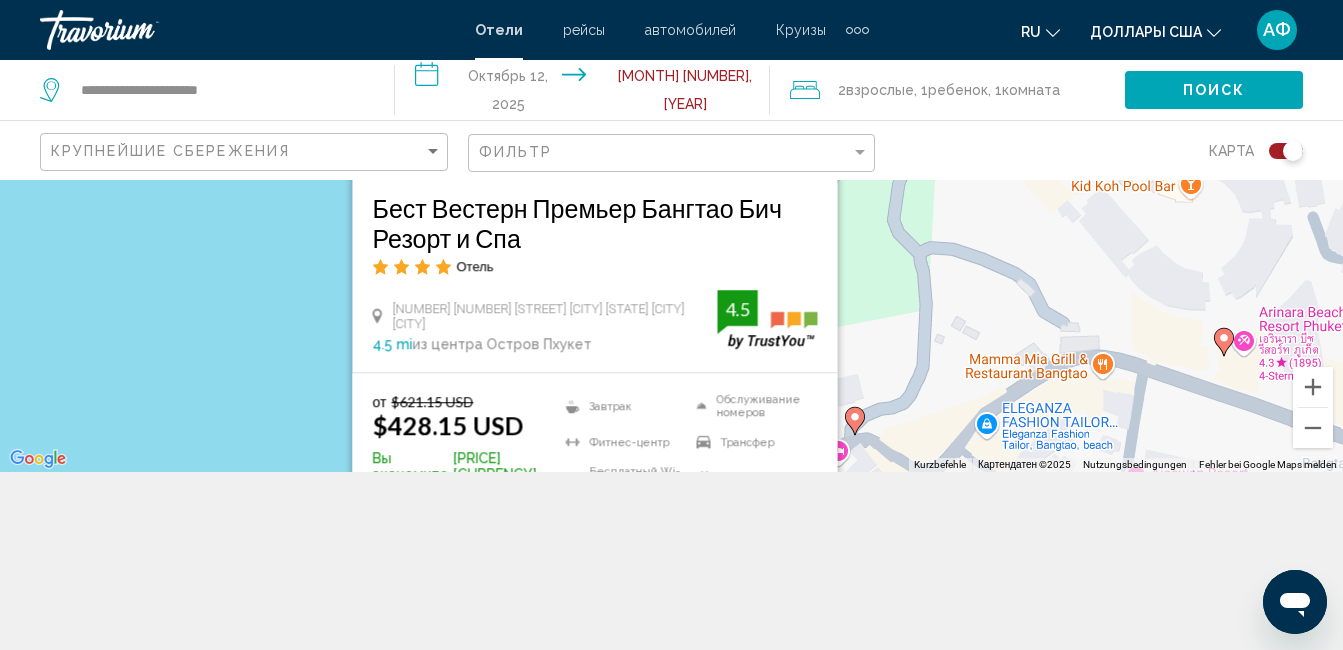 scroll, scrollTop: 180, scrollLeft: 0, axis: vertical 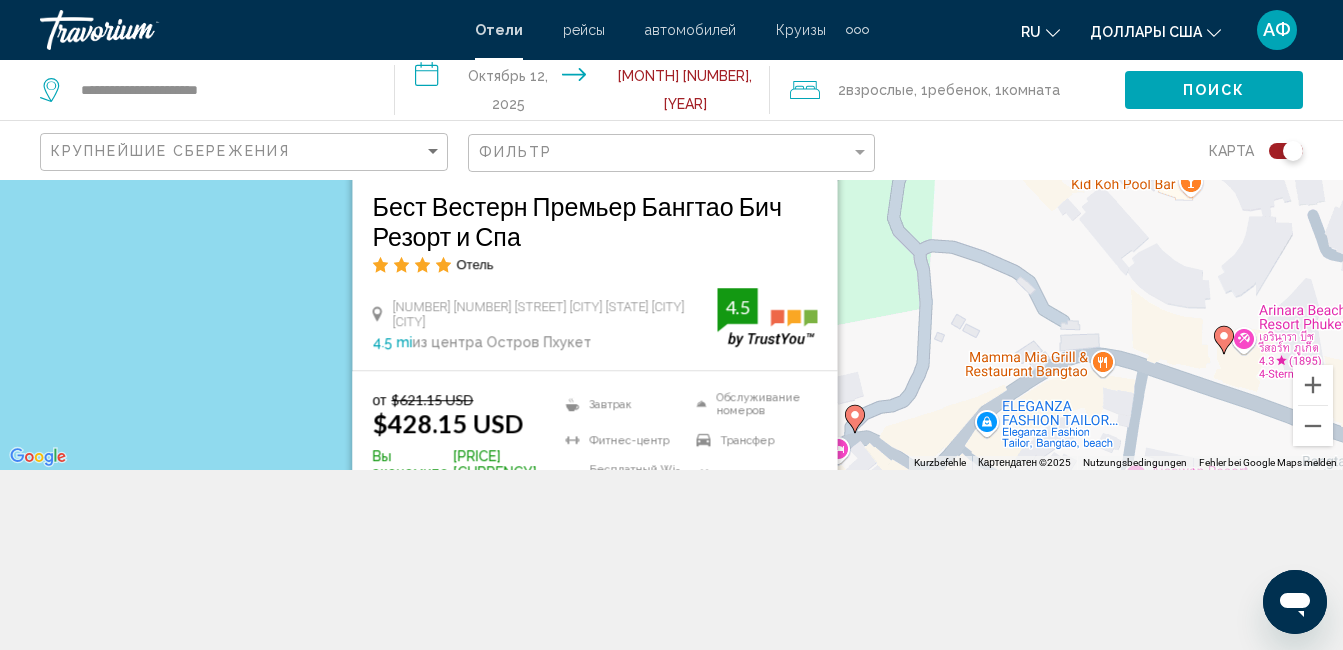 click on "Um den Modus zum Ziehen mit der Tastatur zu aktivieren, drückst du Alt + Eingabetaste. Wenn du den Modus aktiviert hast, kannst du die Markierung mit den Pfeiltasten verschieben. Nachdem du sie an die gewünschte Stelle gezogen bzw. verschoben hast, drückst du einfach die Eingabetaste. Durch Drücken der Esc-Taste kannst du den Vorgang abbrechen. Экономьте до  31%   [BRAND] [BRAND] [BRAND]
Отель
[NUMBER] [NUMBER] [STREET] [CITY] [STATE] [CITY] [NUMBER] mi  из центра [CITY] от отеля [NUMBER] от [PRICE] [PRICE]  Вы экономите  [PRICE]
Завтрак
Фитнес-центр" at bounding box center [671, 235] 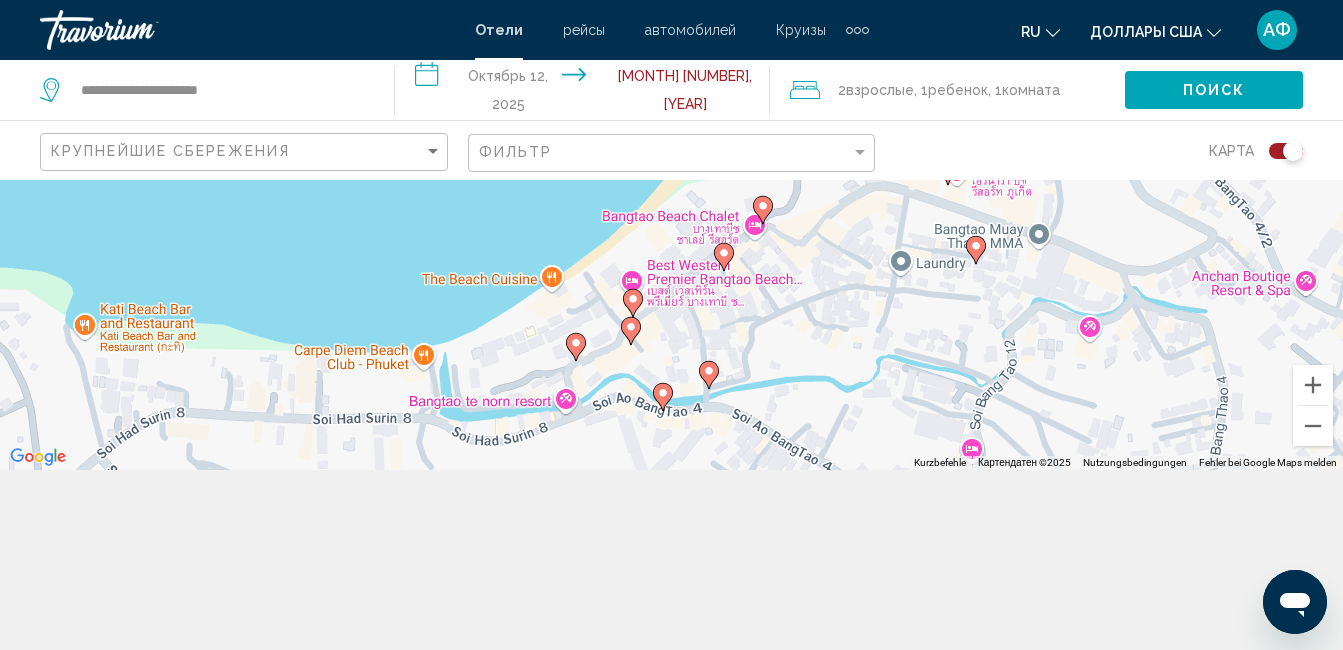 drag, startPoint x: 758, startPoint y: 327, endPoint x: 756, endPoint y: 151, distance: 176.01137 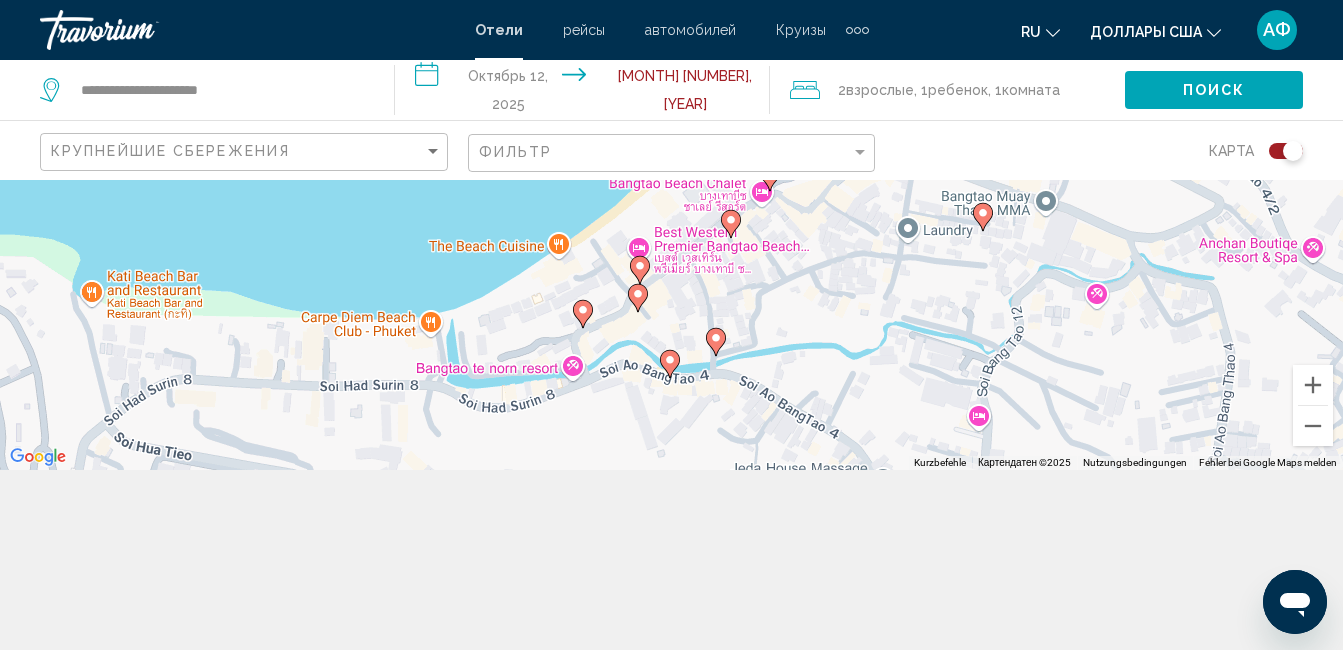 click 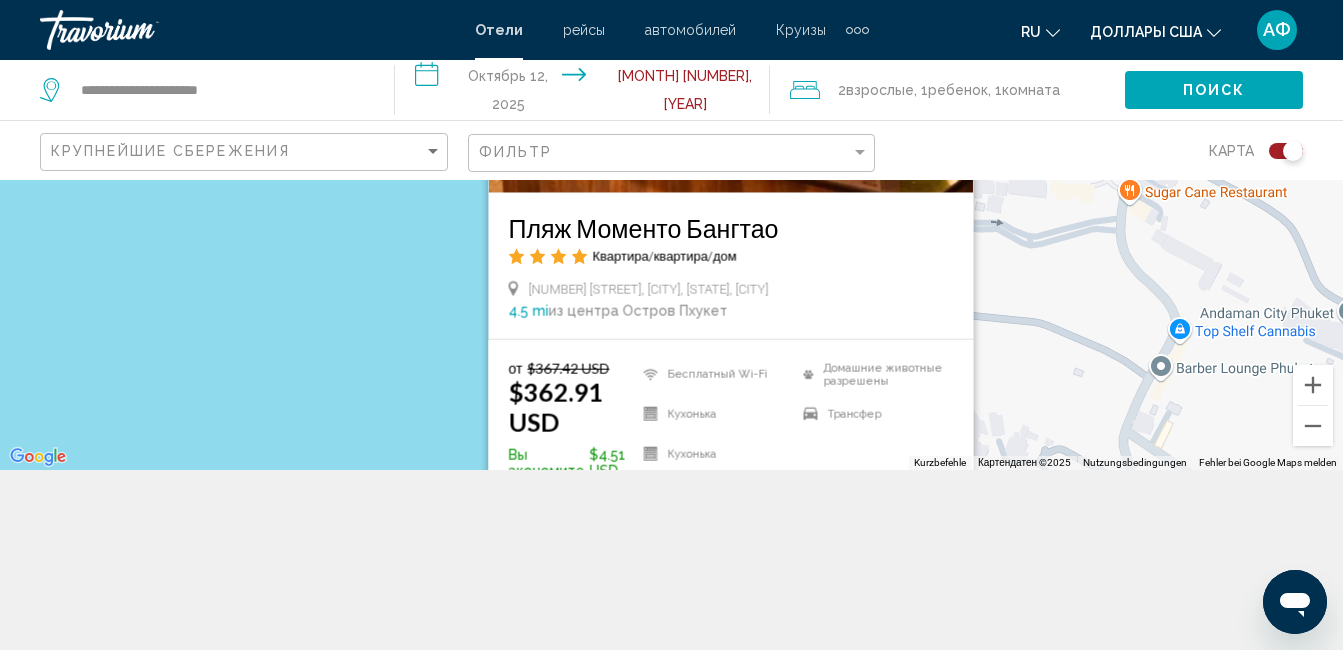 scroll, scrollTop: 0, scrollLeft: 0, axis: both 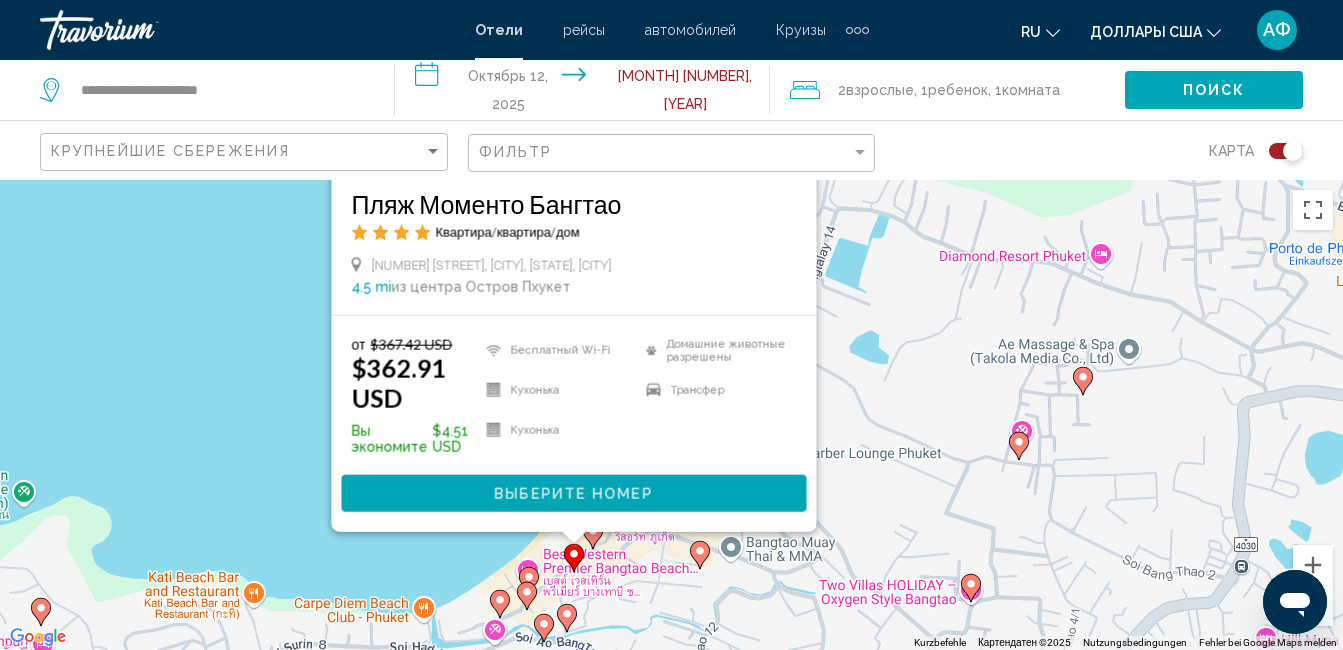 click on "Um den Modus zum Ziehen mit der Tastatur zu aktivieren, drückst du Alt + Eingabetaste. Wenn du den Modus aktiviert hast, kannst du die Markierung mit den Pfeiltasten verschieben. Nachdem du sie an die gewünschte Stelle gezogen bzw. verschoben hast, drückst du einfach die Eingabetaste. Durch Drücken der Esc-Taste kannst du den Vorgang abbrechen. Экономьте до  1%   [STREET]
Квартира/квартира/дом
[NUMBER] [STREET], [CITY], [STATE], [CITY] [NUMBER] mi  из центра [CITY] от отеля от [PRICE] [PRICE]  Вы экономите  [PRICE]
Бесплатный Wi-Fi
Кухонька" at bounding box center (671, 415) 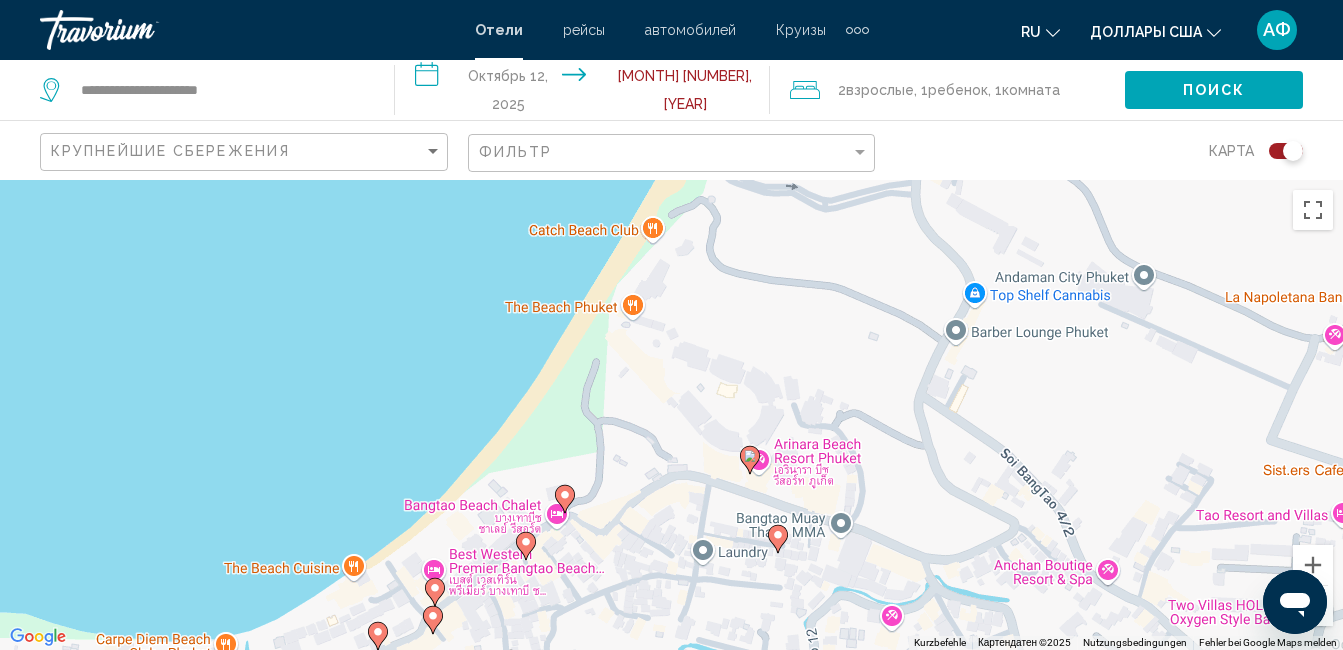 drag, startPoint x: 576, startPoint y: 560, endPoint x: 744, endPoint y: 271, distance: 334.2828 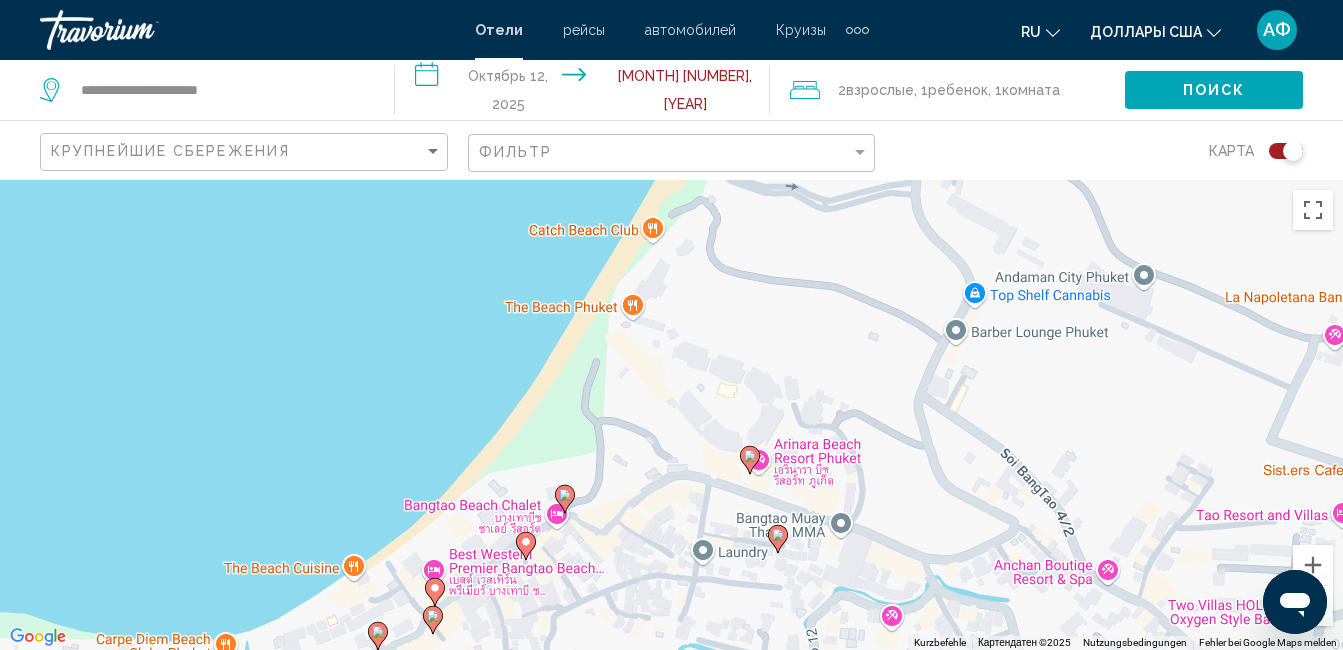 click on "Um den Modus zum Ziehen mit der Tastatur zu aktivieren, drückst du Alt + Eingabetaste. Wenn du den Modus aktiviert hast, kannst du die Markierung mit den Pfeiltasten verschieben. Nachdem du sie an die gewünschte Stelle gezogen bzw. verschoben hast, drückst du einfach die Eingabetaste. Durch Drücken der Esc-Taste kannst du den Vorgang abbrechen." at bounding box center [671, 415] 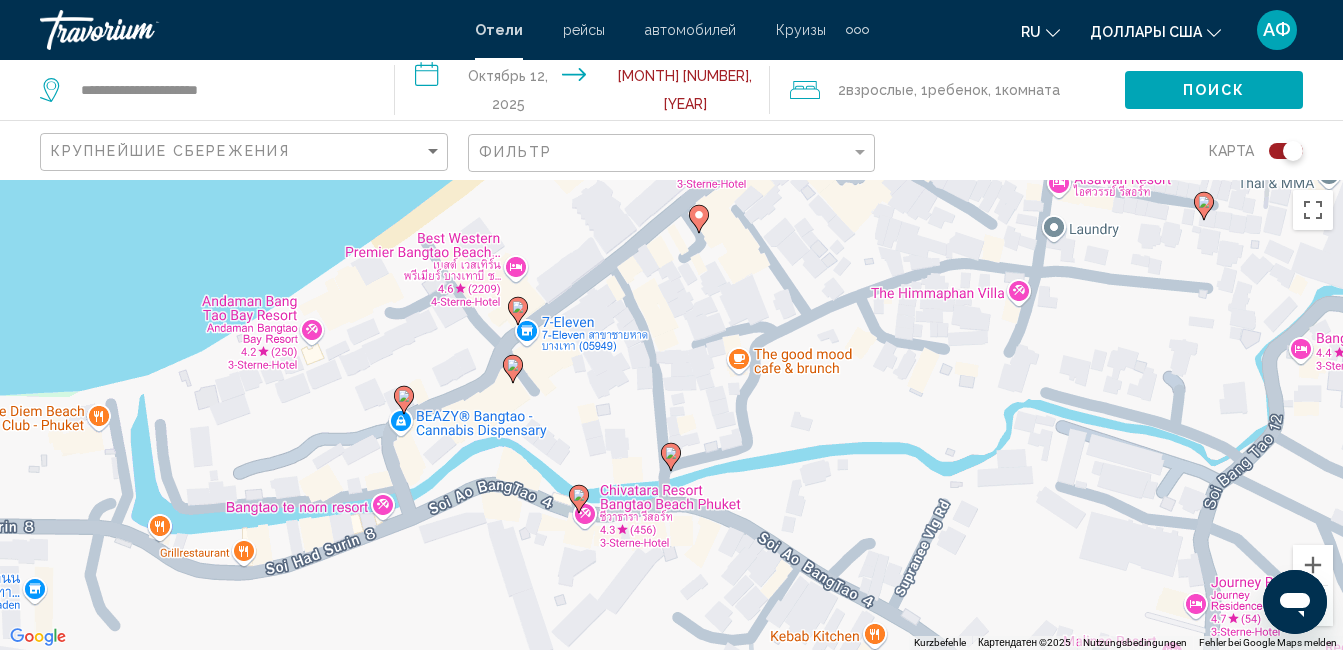 drag, startPoint x: 600, startPoint y: 386, endPoint x: 732, endPoint y: 330, distance: 143.38759 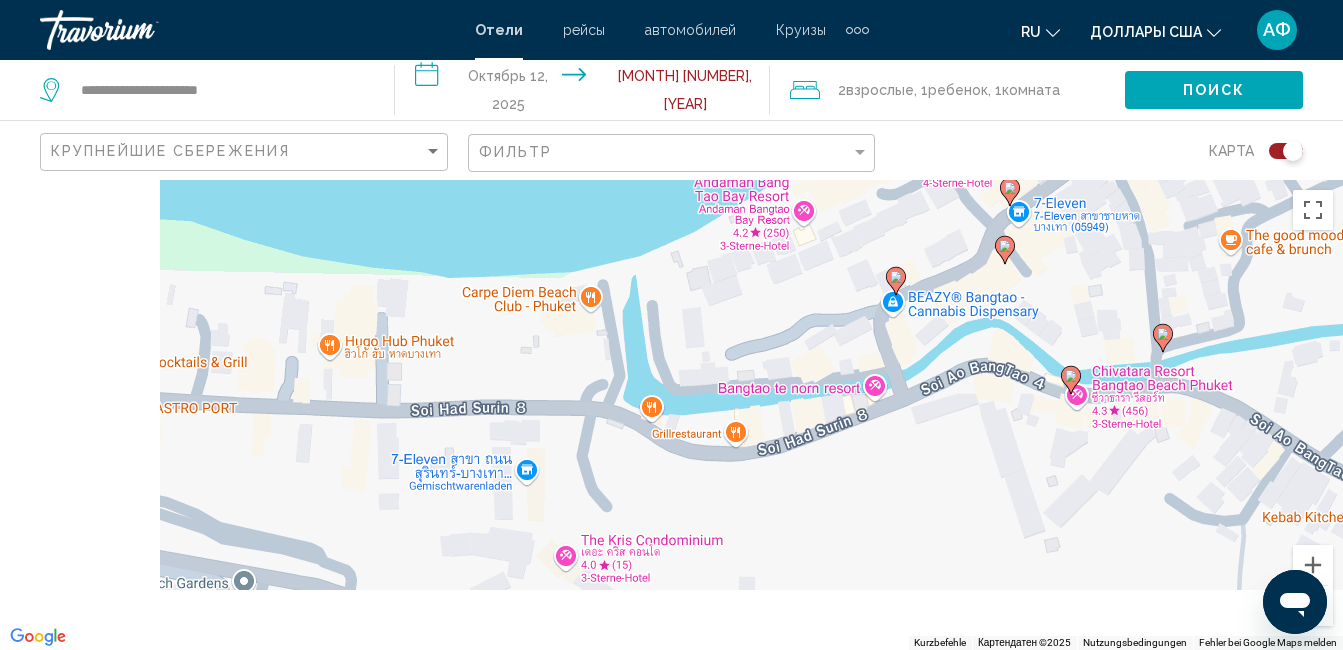 drag, startPoint x: 527, startPoint y: 427, endPoint x: 991, endPoint y: 330, distance: 474.03058 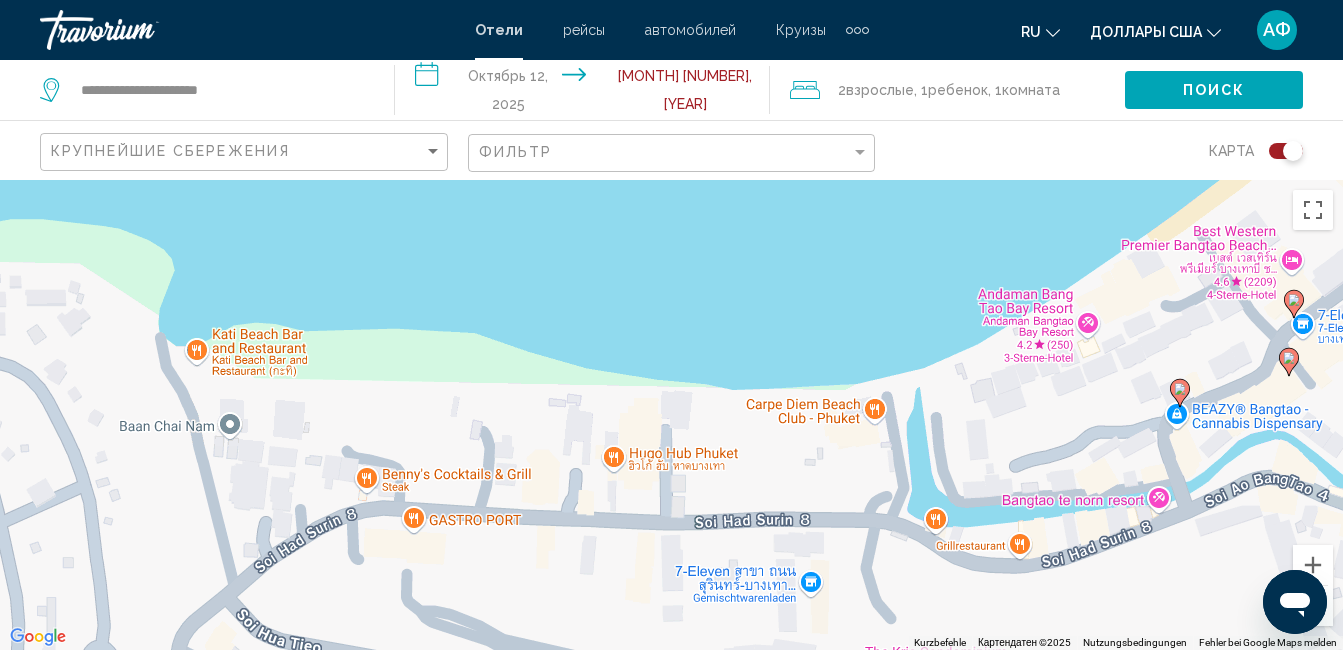 drag, startPoint x: 653, startPoint y: 361, endPoint x: 817, endPoint y: 495, distance: 211.78291 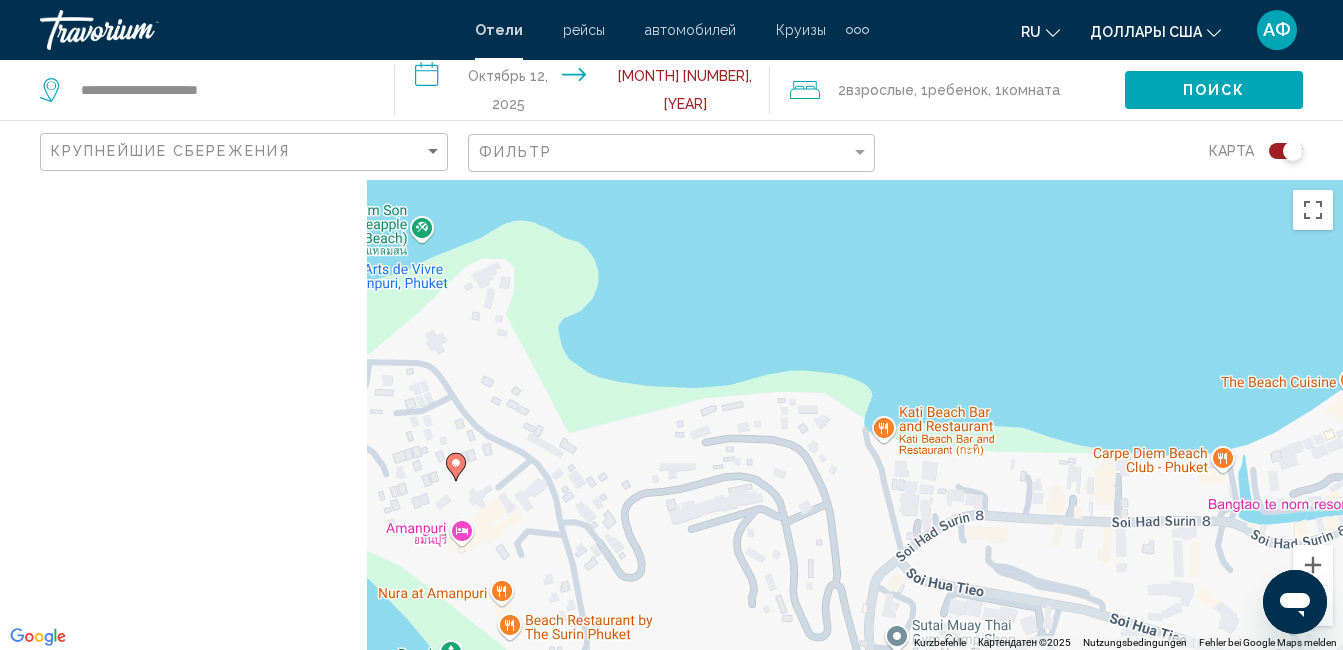 drag, startPoint x: 531, startPoint y: 413, endPoint x: 1008, endPoint y: 449, distance: 478.35657 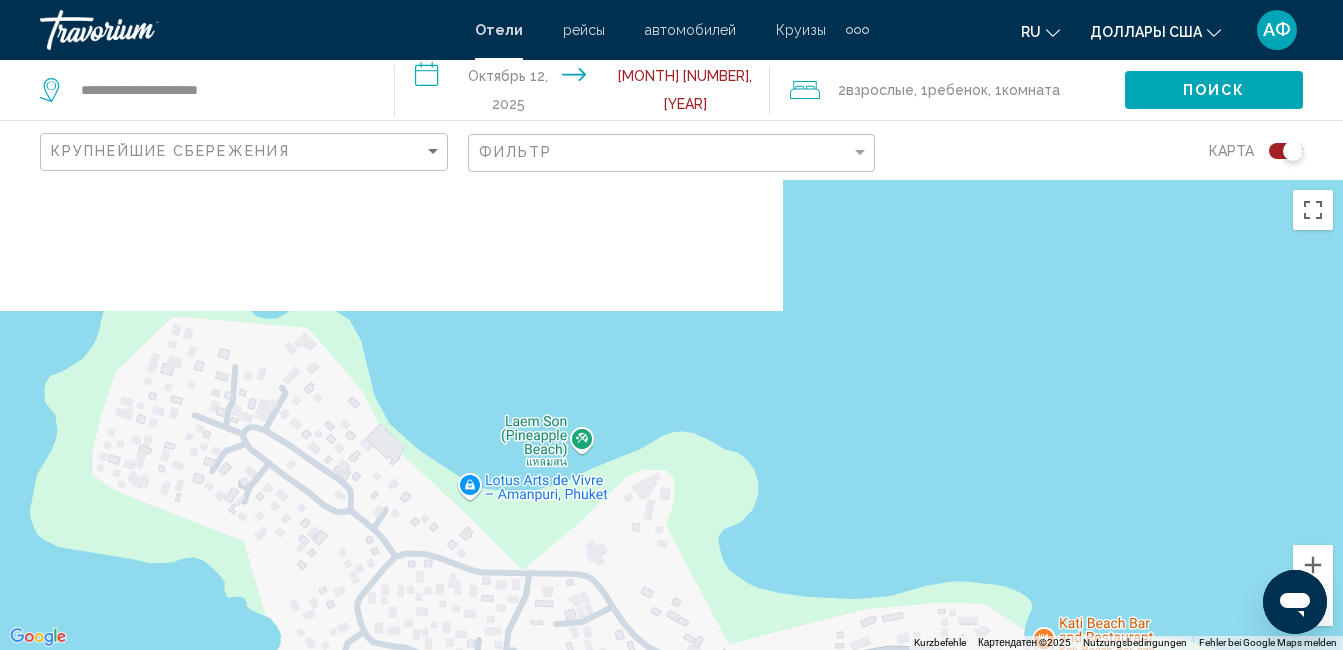 drag, startPoint x: 826, startPoint y: 382, endPoint x: 791, endPoint y: 693, distance: 312.96326 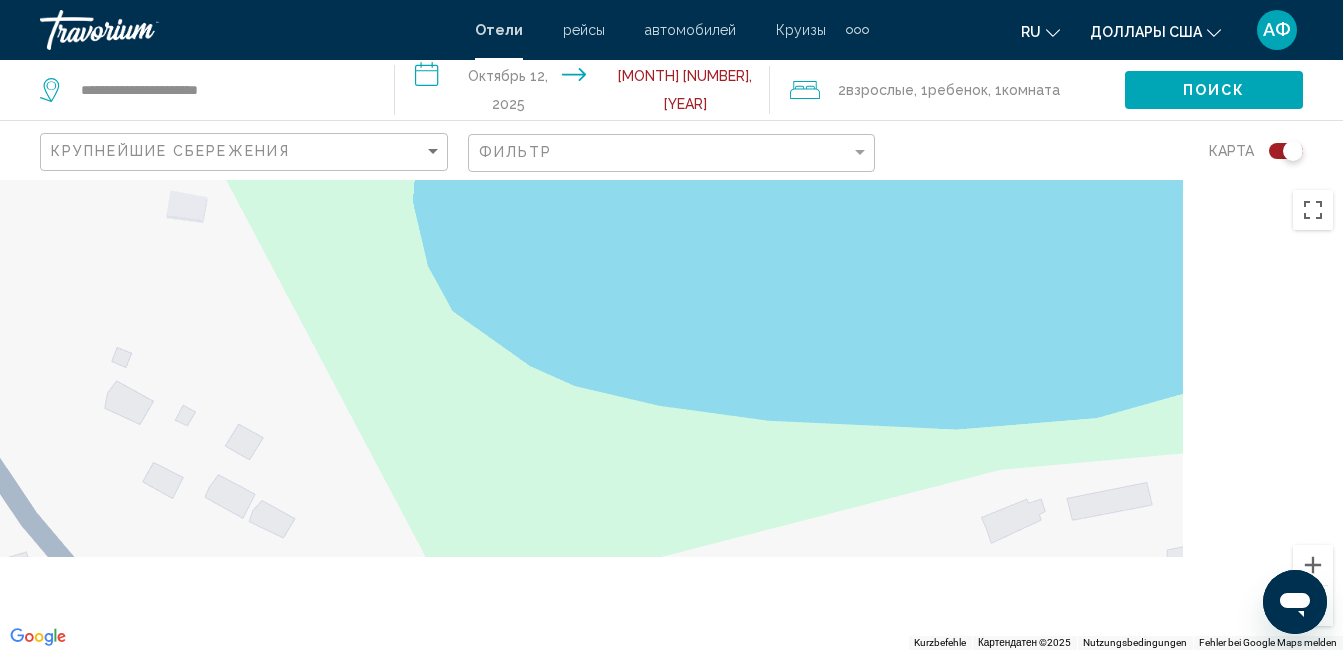 drag, startPoint x: 897, startPoint y: 582, endPoint x: 509, endPoint y: 243, distance: 515.233 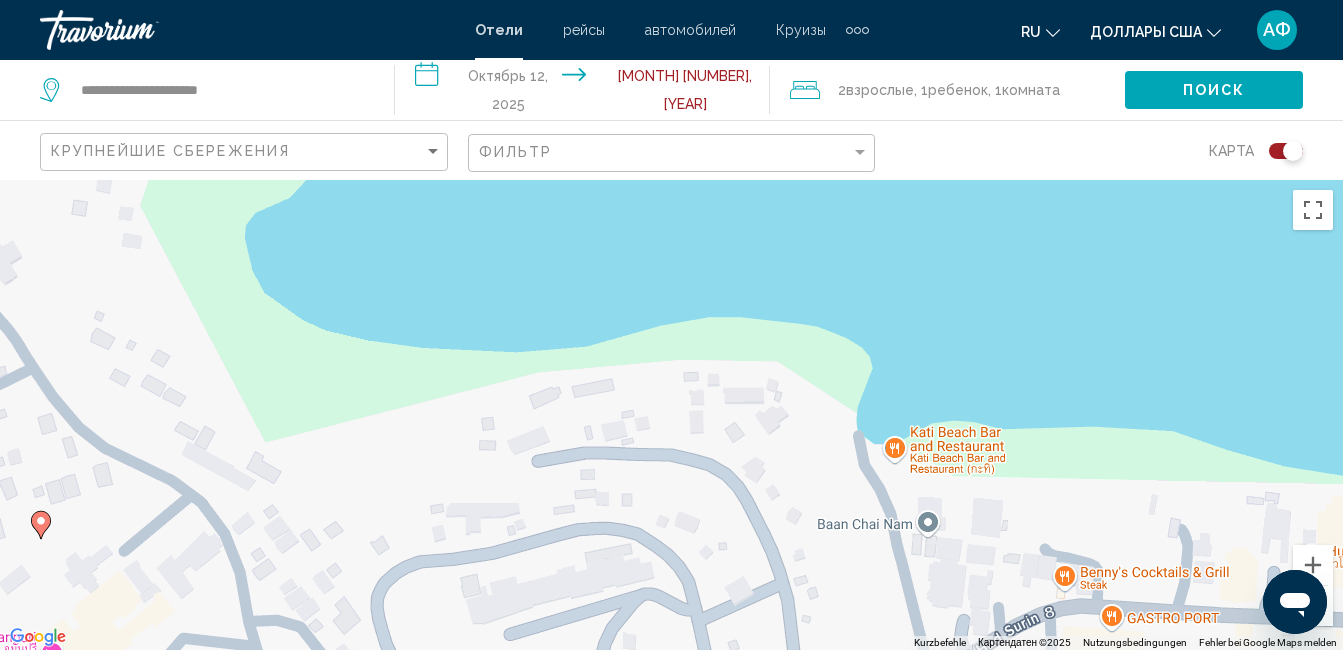 drag, startPoint x: 860, startPoint y: 286, endPoint x: 785, endPoint y: 502, distance: 228.65039 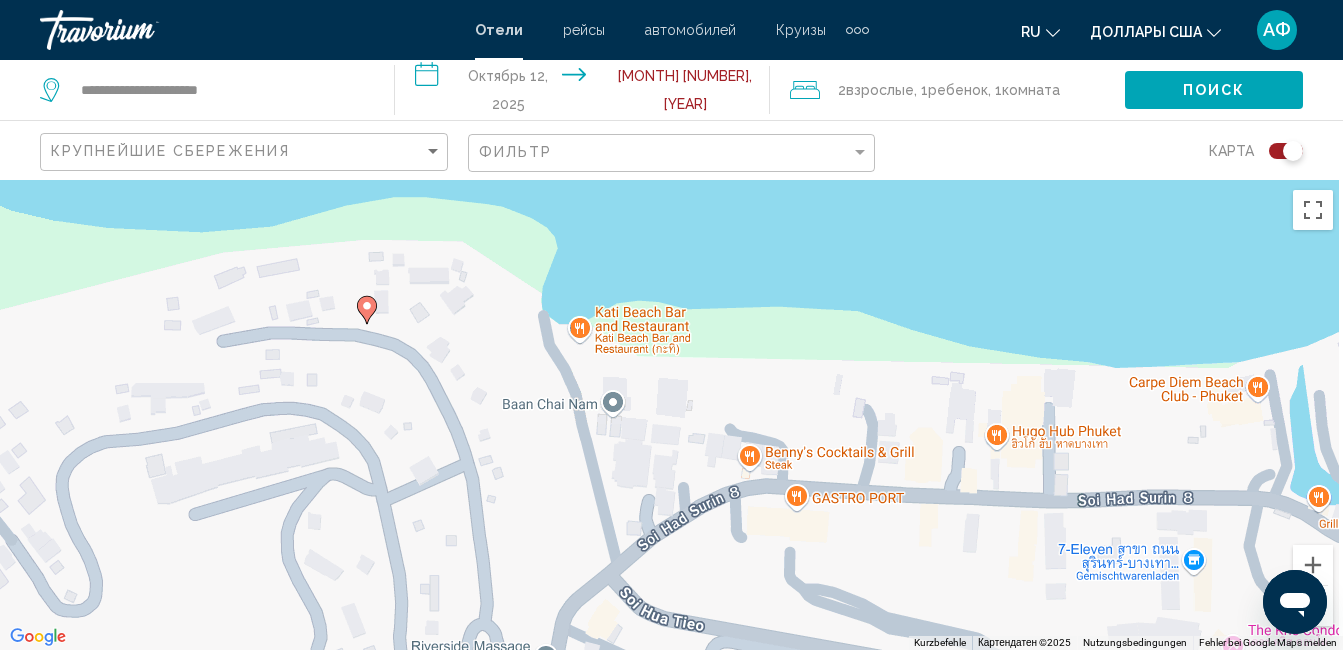 drag, startPoint x: 1064, startPoint y: 487, endPoint x: 658, endPoint y: 337, distance: 432.8233 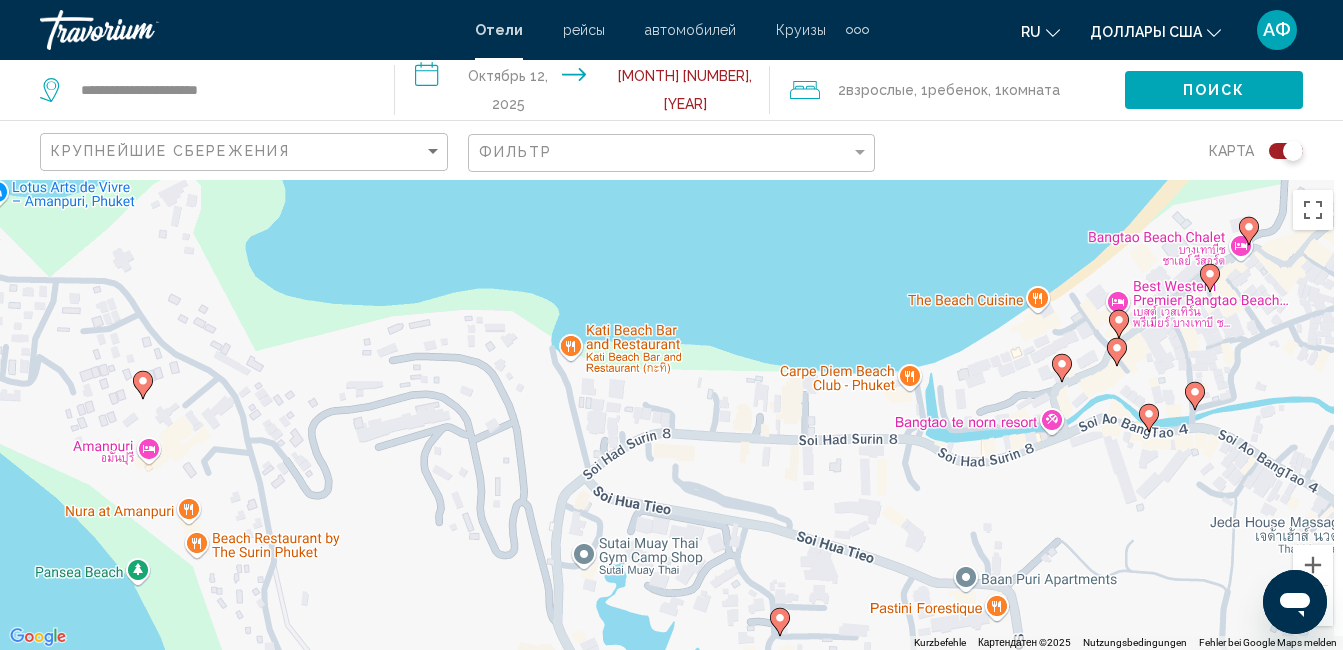 drag, startPoint x: 1038, startPoint y: 391, endPoint x: 785, endPoint y: 471, distance: 265.34695 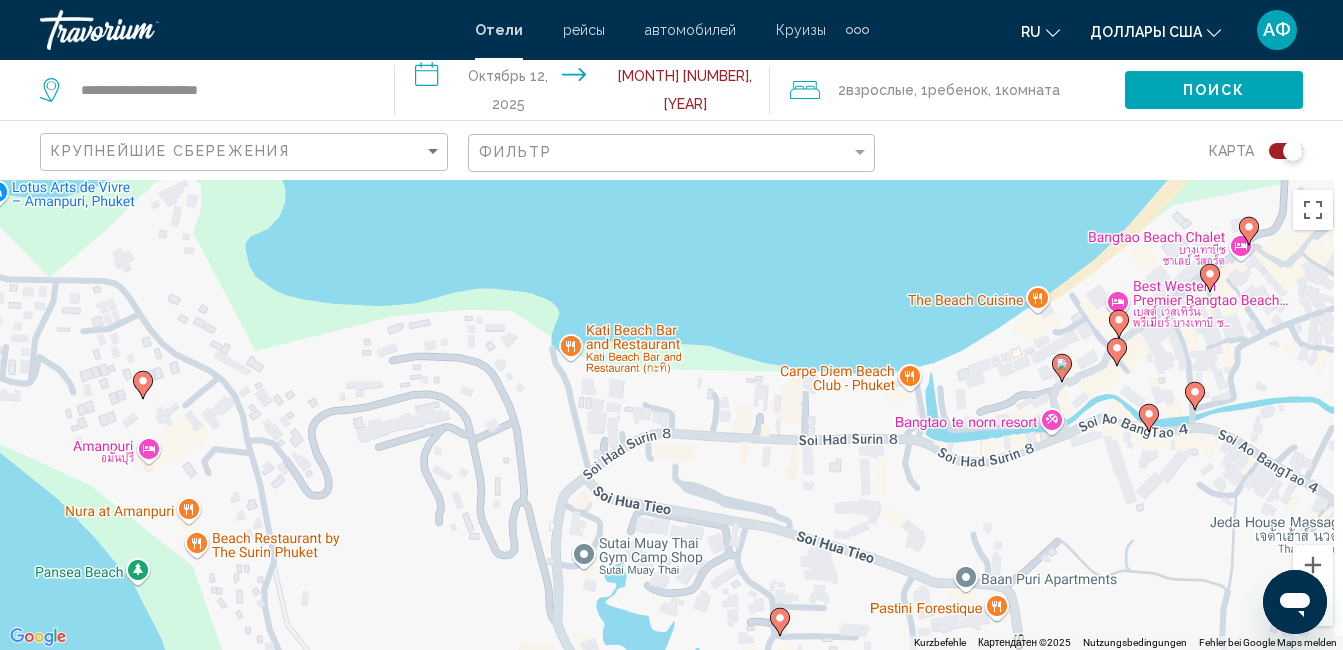 click on "Um den Modus zum Ziehen mit der Tastatur zu aktivieren, drückst du Alt + Eingabetaste. Wenn du den Modus aktiviert hast, kannst du die Markierung mit den Pfeiltasten verschieben. Nachdem du sie an die gewünschte Stelle gezogen bzw. verschoben hast, drückst du einfach die Eingabetaste. Durch Drücken der Esc-Taste kannst du den Vorgang abbrechen." at bounding box center [671, 415] 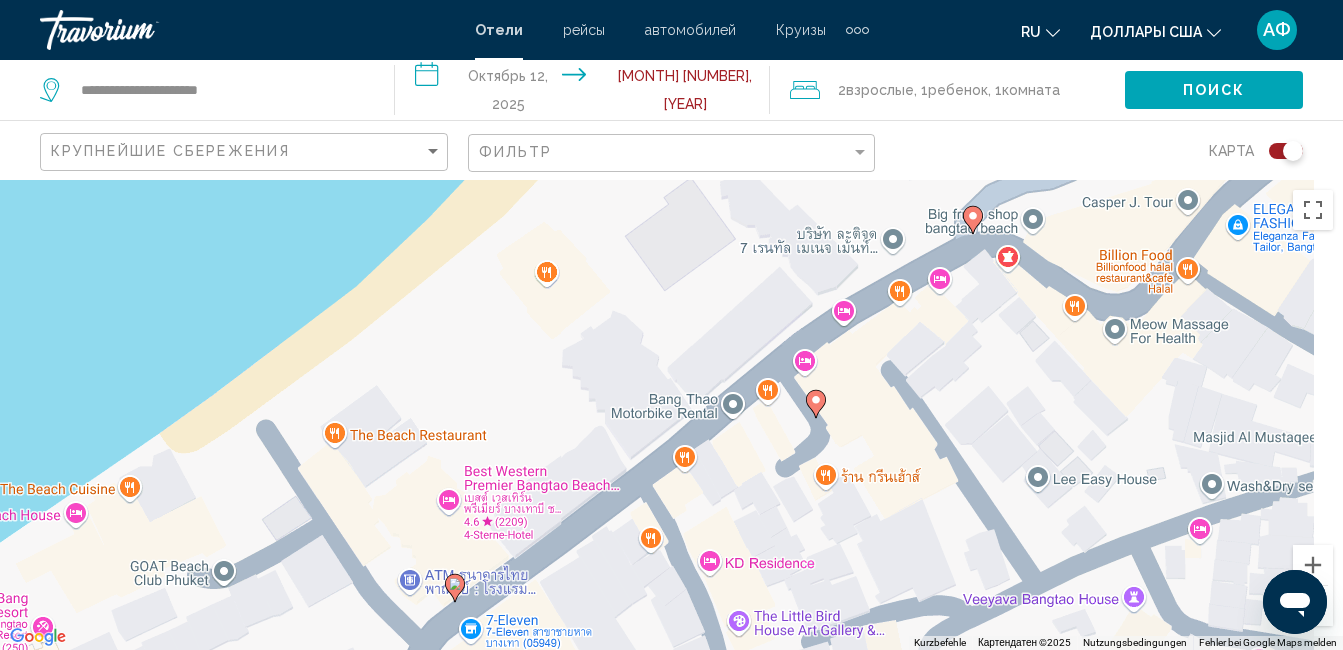 drag, startPoint x: 982, startPoint y: 343, endPoint x: 599, endPoint y: 585, distance: 453.04855 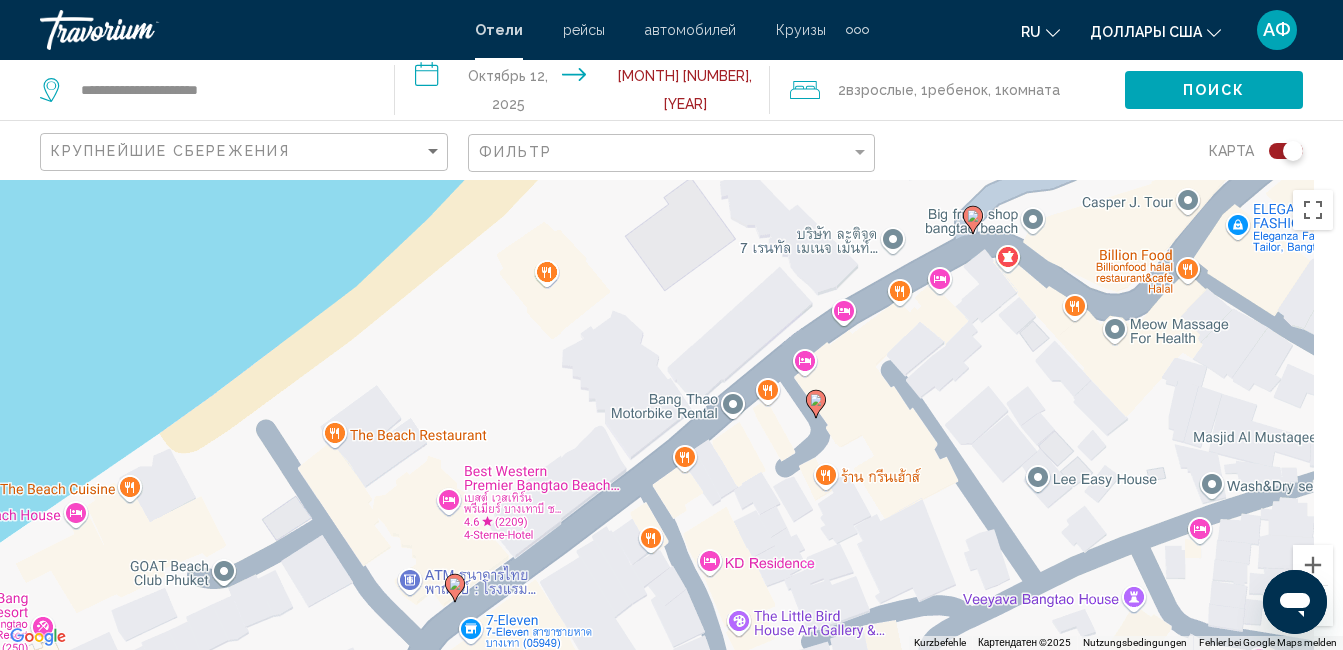 click on "Um den Modus zum Ziehen mit der Tastatur zu aktivieren, drückst du Alt + Eingabetaste. Wenn du den Modus aktiviert hast, kannst du die Markierung mit den Pfeiltasten verschieben. Nachdem du sie an die gewünschte Stelle gezogen bzw. verschoben hast, drückst du einfach die Eingabetaste. Durch Drücken der Esc-Taste kannst du den Vorgang abbrechen." at bounding box center [671, 415] 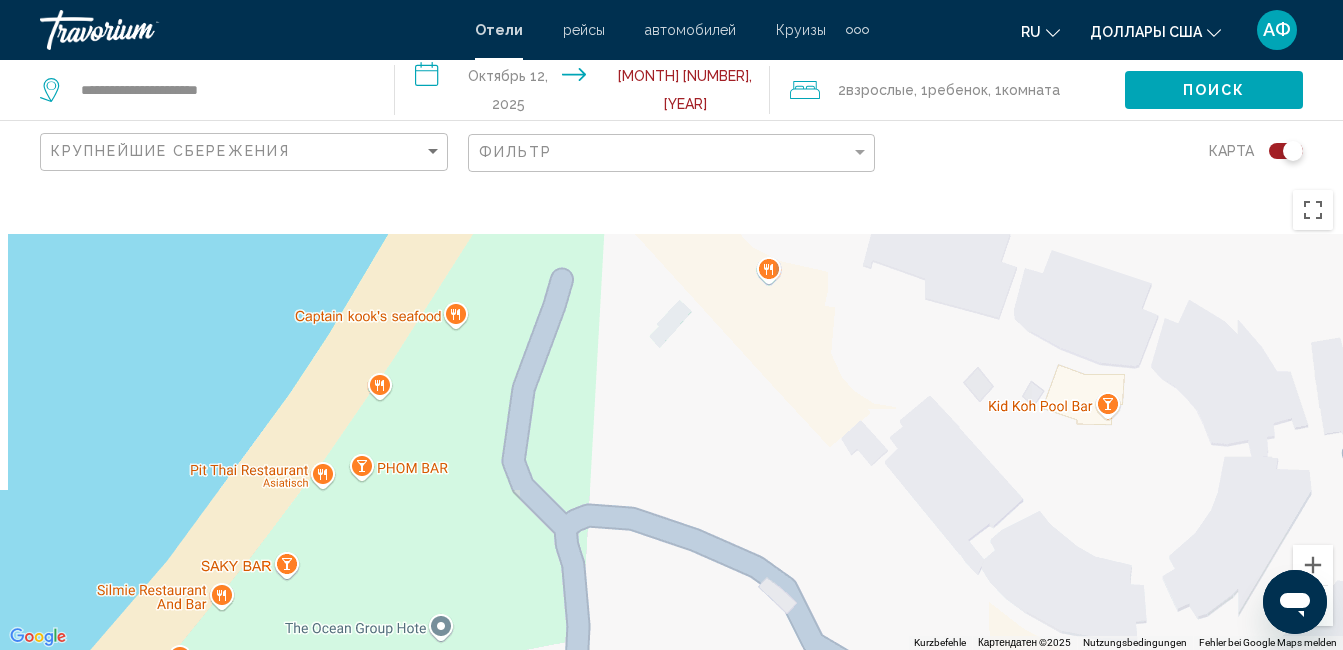 drag, startPoint x: 773, startPoint y: 361, endPoint x: 852, endPoint y: 693, distance: 341.26968 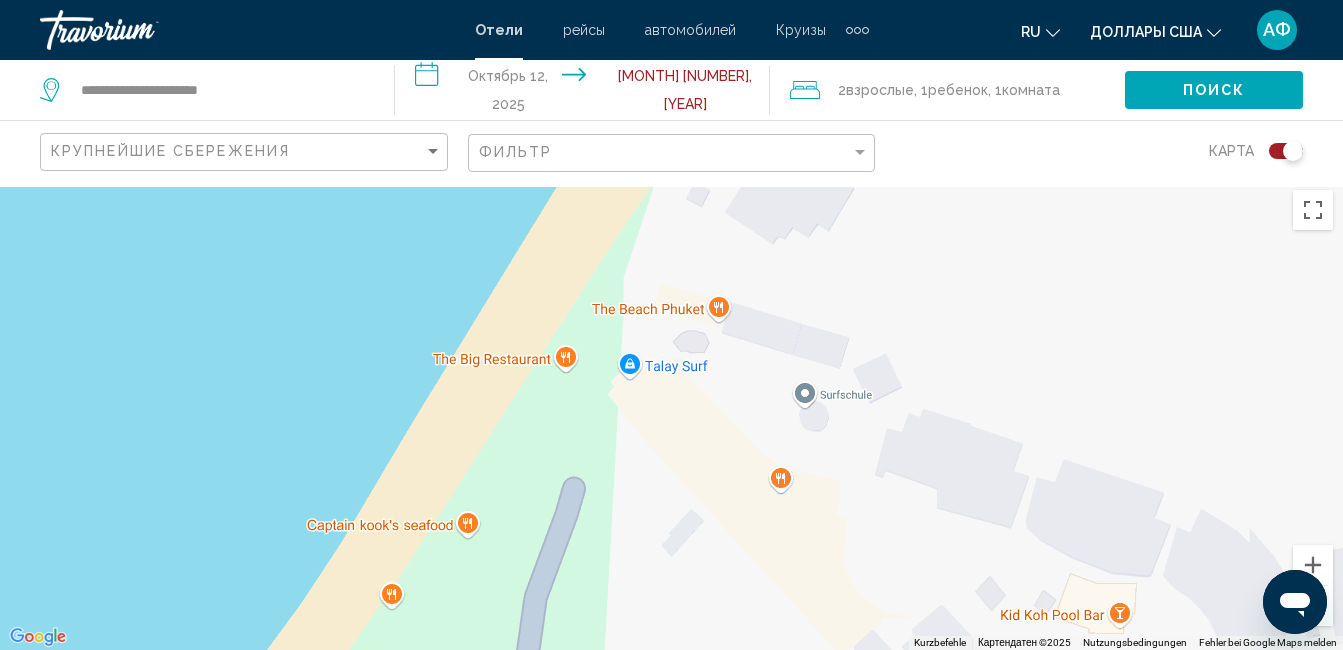 drag, startPoint x: 761, startPoint y: 418, endPoint x: 761, endPoint y: 631, distance: 213 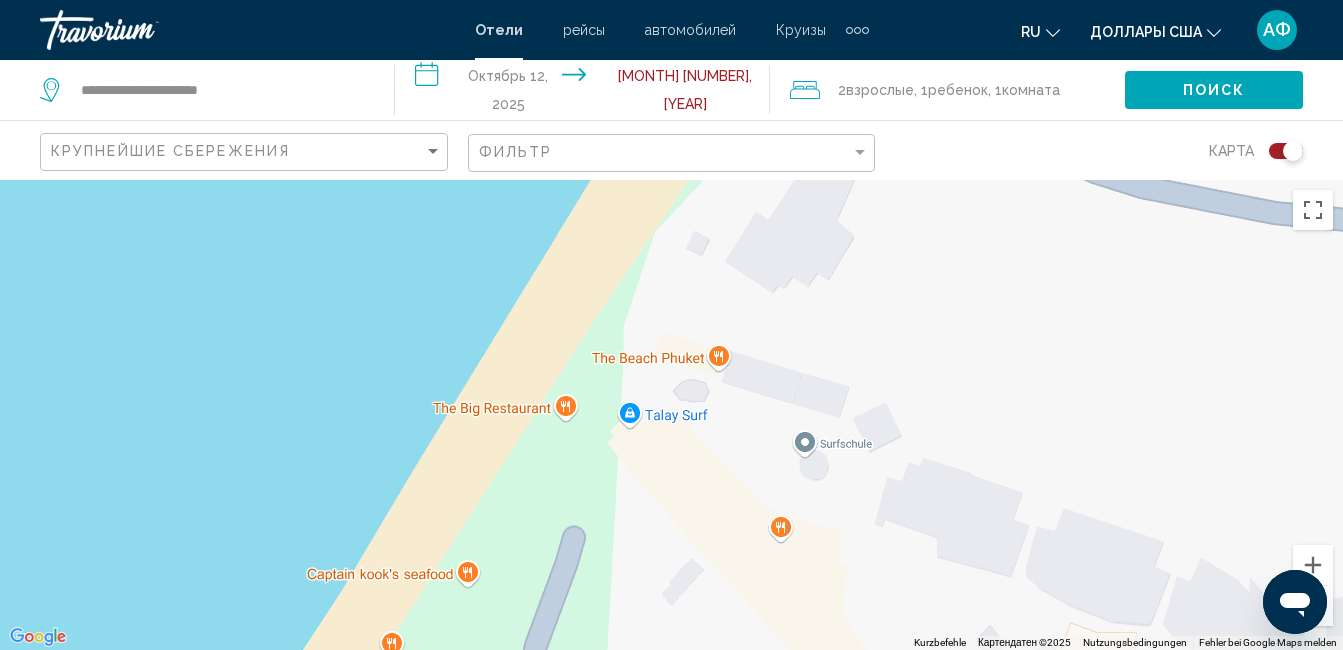 drag, startPoint x: 775, startPoint y: 473, endPoint x: 767, endPoint y: 646, distance: 173.18488 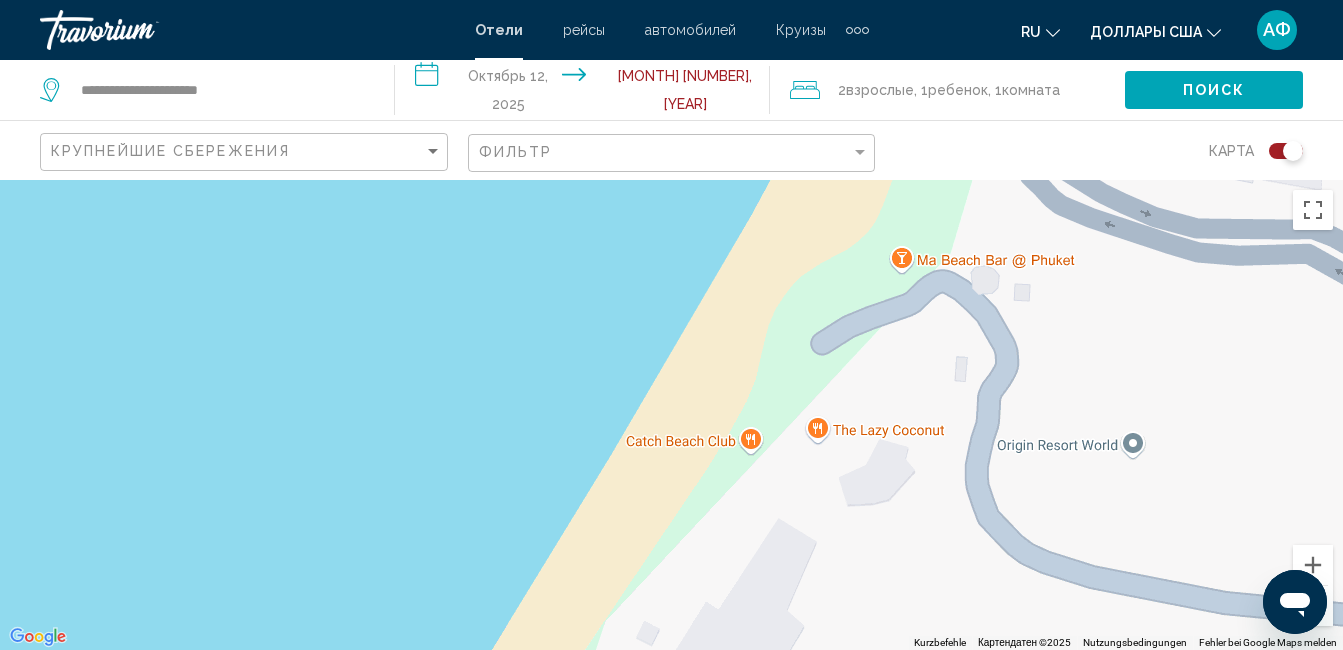 drag, startPoint x: 834, startPoint y: 414, endPoint x: 784, endPoint y: 554, distance: 148.66069 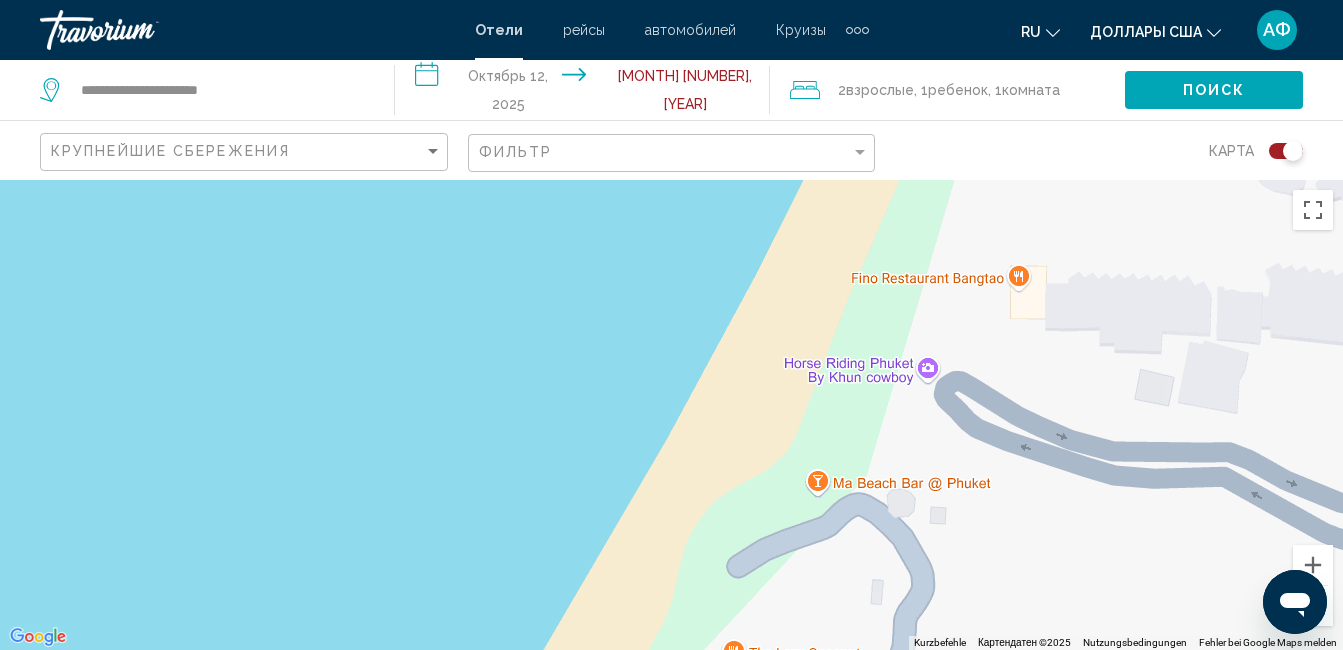 drag, startPoint x: 885, startPoint y: 455, endPoint x: 872, endPoint y: 482, distance: 29.966648 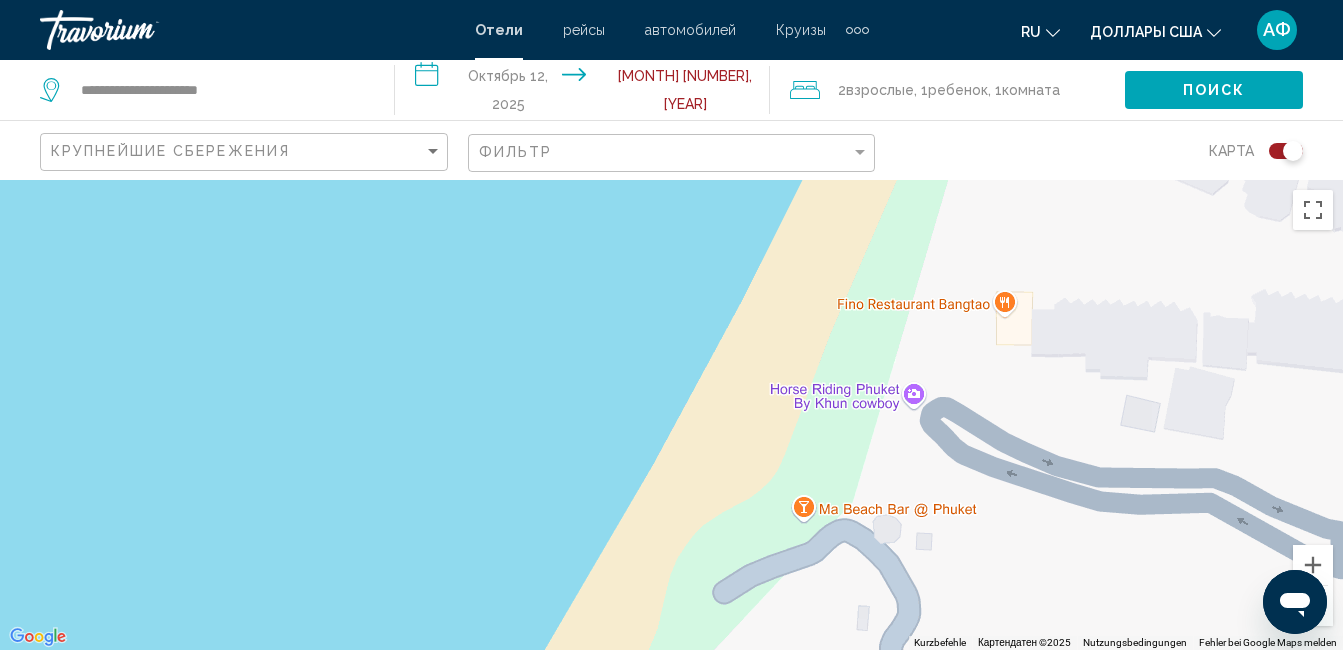 drag, startPoint x: 1010, startPoint y: 338, endPoint x: 815, endPoint y: 614, distance: 337.93637 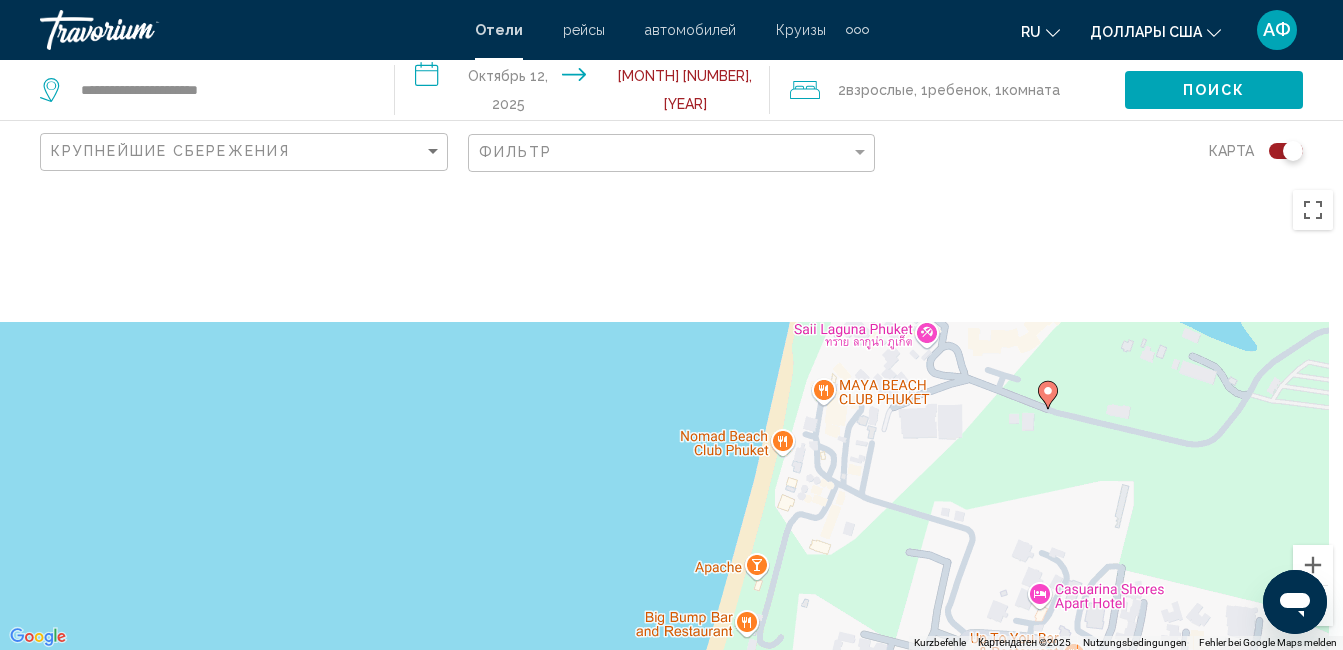 drag, startPoint x: 973, startPoint y: 342, endPoint x: 799, endPoint y: 693, distance: 391.7614 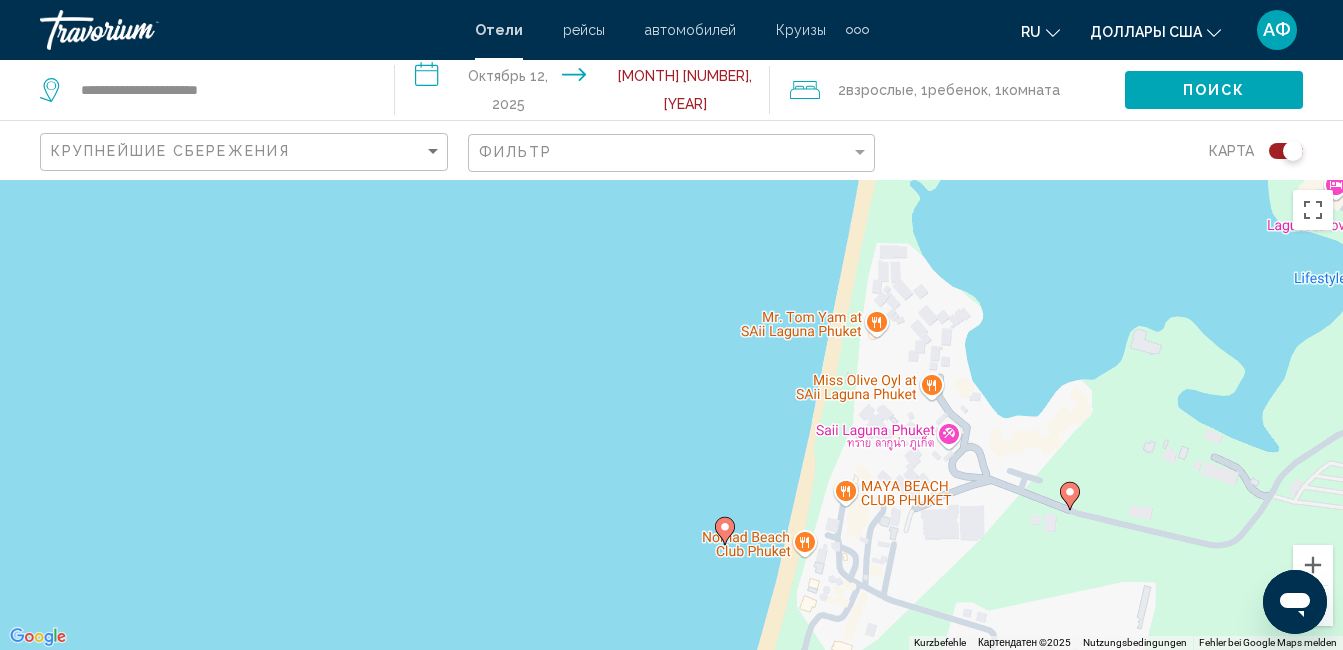 drag, startPoint x: 824, startPoint y: 419, endPoint x: 899, endPoint y: 610, distance: 205.19746 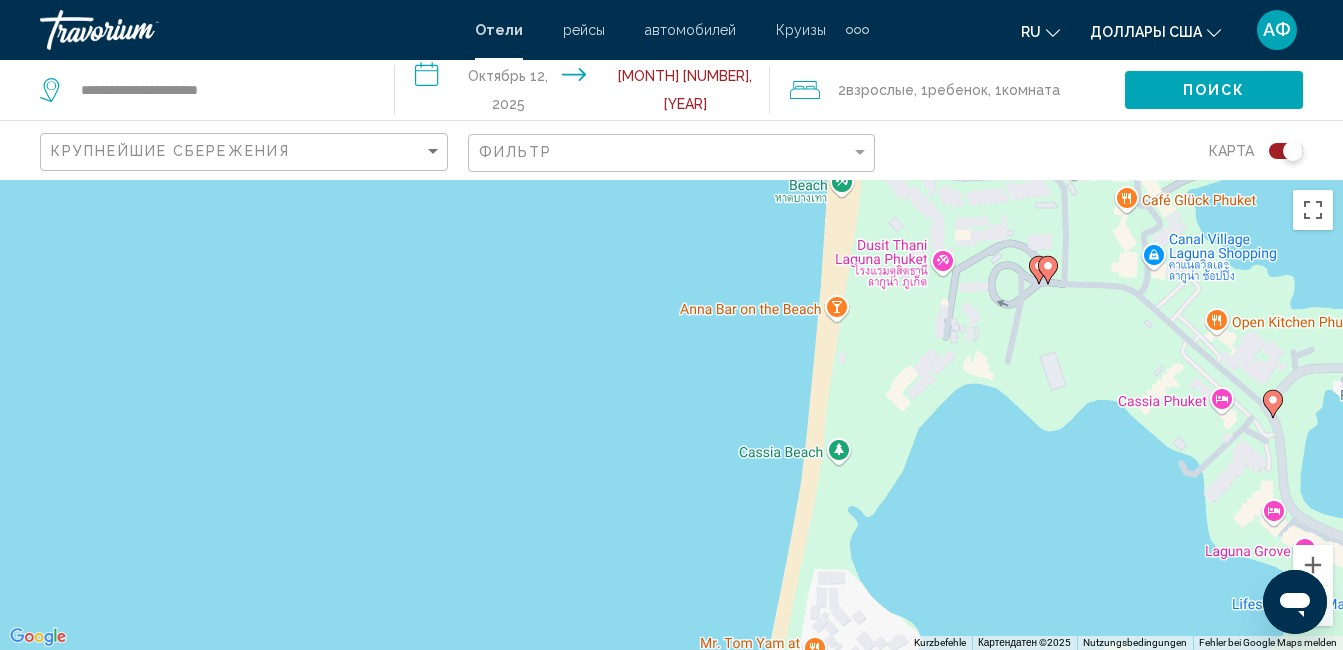 drag, startPoint x: 941, startPoint y: 460, endPoint x: 847, endPoint y: 693, distance: 251.24689 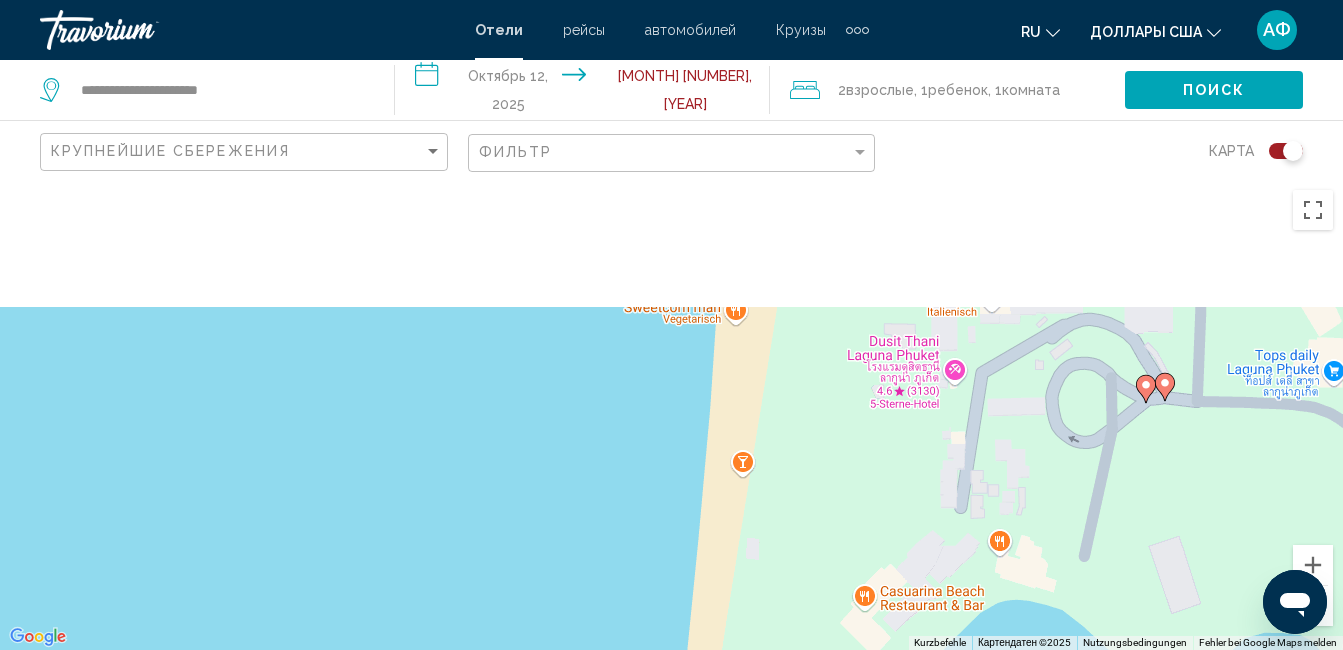 drag, startPoint x: 915, startPoint y: 356, endPoint x: 853, endPoint y: 693, distance: 342.6558 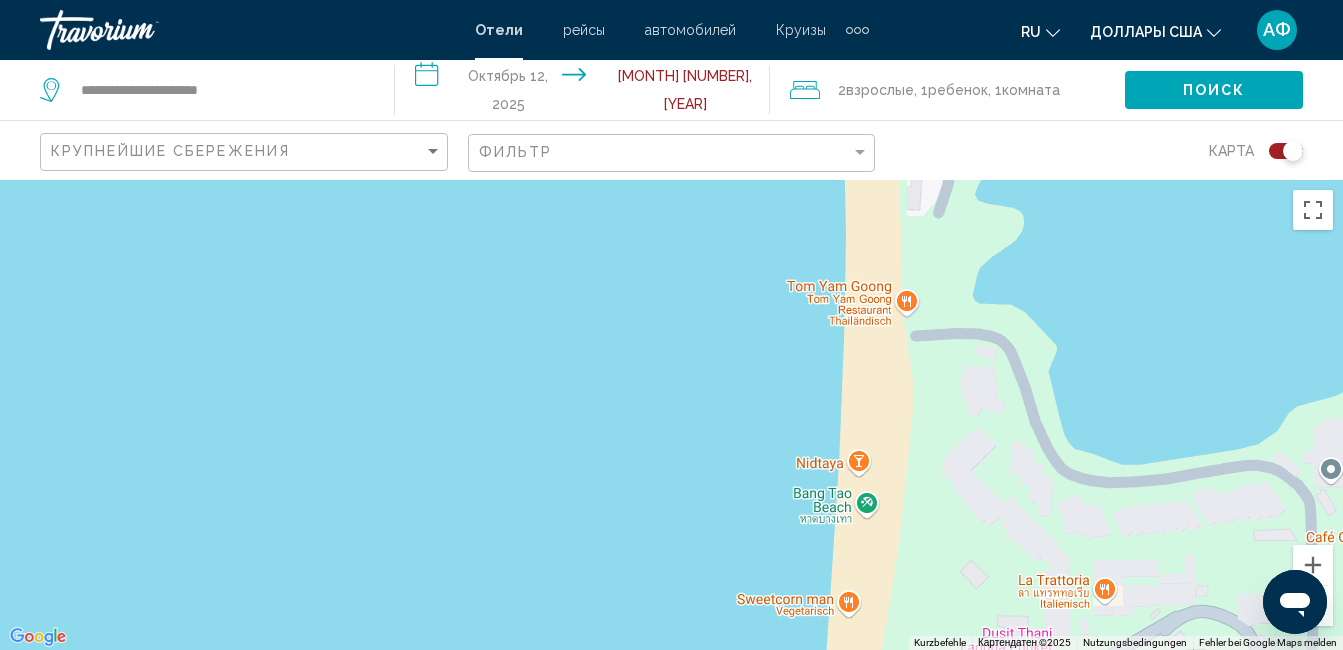 drag, startPoint x: 932, startPoint y: 318, endPoint x: 1076, endPoint y: 645, distance: 357.3024 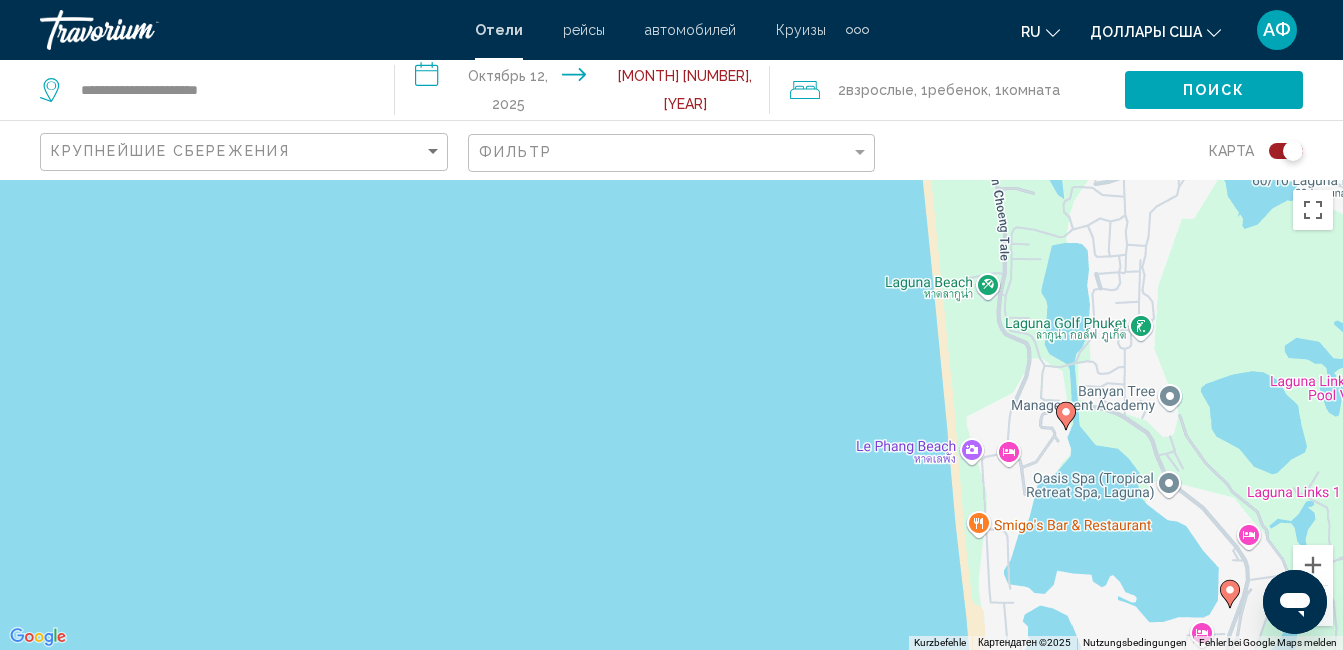 drag, startPoint x: 1039, startPoint y: 349, endPoint x: 1018, endPoint y: 693, distance: 344.64038 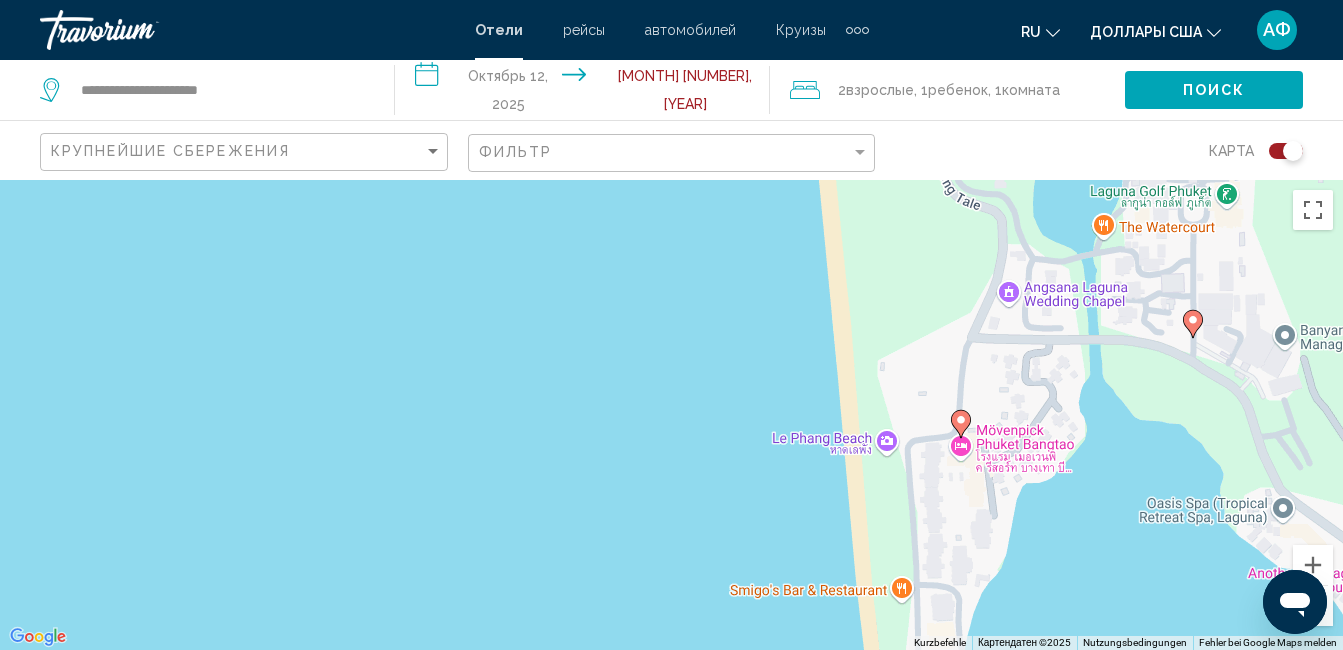 click on "Um den Modus zum Ziehen mit der Tastatur zu aktivieren, drückst du Alt + Eingabetaste. Wenn du den Modus aktiviert hast, kannst du die Markierung mit den Pfeiltasten verschieben. Nachdem du sie an die gewünschte Stelle gezogen bzw. verschoben hast, drückst du einfach die Eingabetaste. Durch Drücken der Esc-Taste kannst du den Vorgang abbrechen." at bounding box center [671, 415] 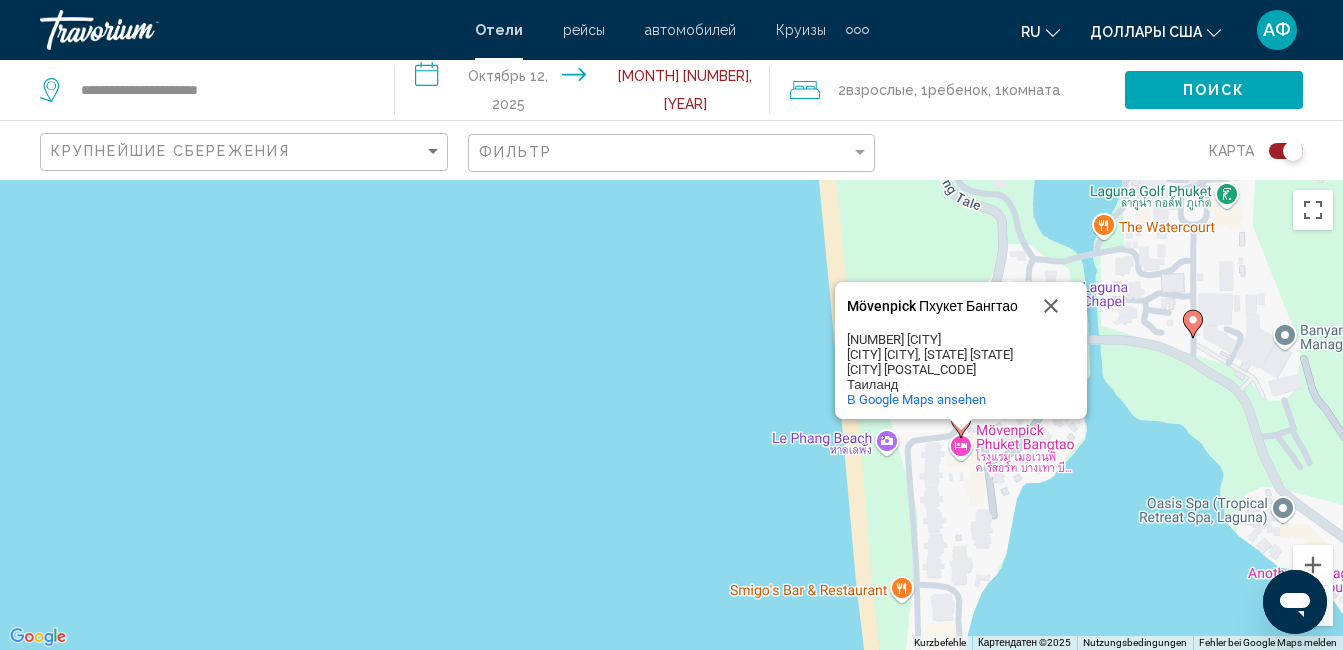 click at bounding box center (961, 424) 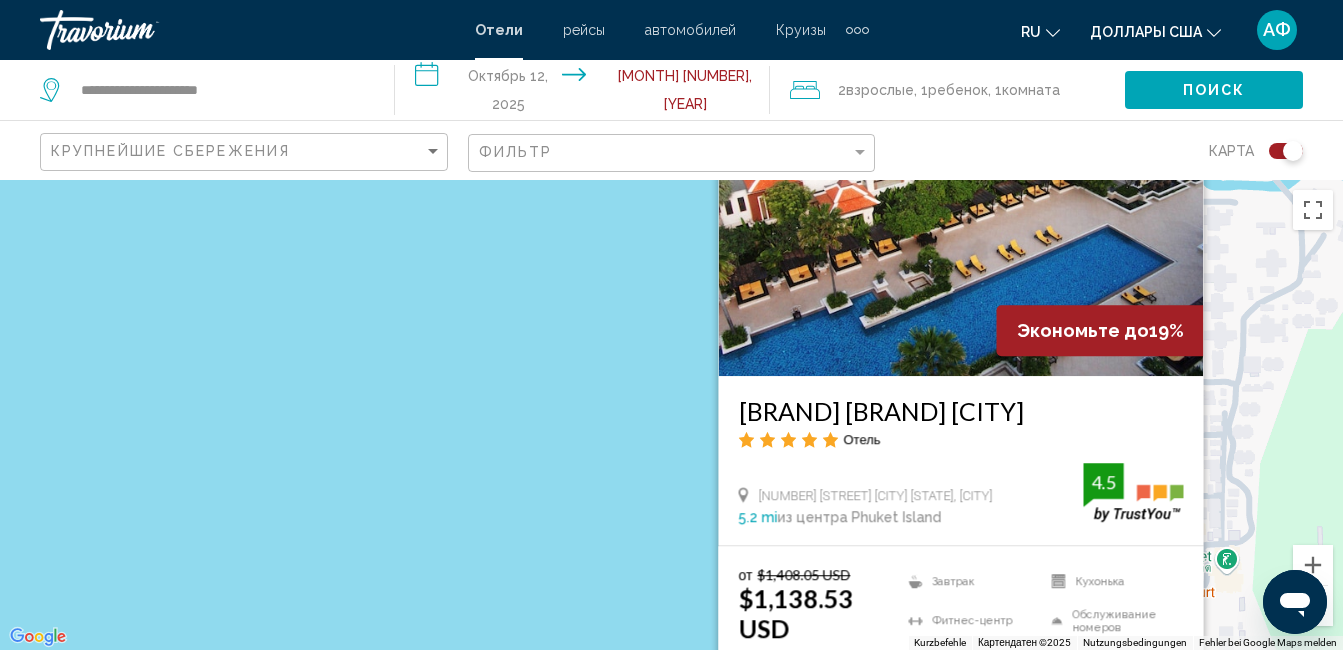 click on "Um den Modus zum Ziehen mit der Tastatur zu aktivieren, drückst du Alt + Eingabetaste. Wenn du den Modus aktiviert hast, kannst du die Markierung mit den Pfeiltasten verschieben. Nachdem du sie an die gewünschte Stelle gezogen bzw. verschoben hast, drückst du einfach die Eingabetaste. Durch Drücken der Esc-Taste kannst du den Vorgang abbrechen. Экономьте до  19%   [BRAND] [BRAND] [CITY]
Отель
[NUMBER] [STREET] [CITY] [STATE], [CITY] [NUMBER] mi  из центра  [CITY] от отеля [NUMBER] от [PRICE] [PRICE]  Вы экономите  [PRICE]
Завтрак
Фитнес-центр
[NUMBER]" at bounding box center [671, 415] 